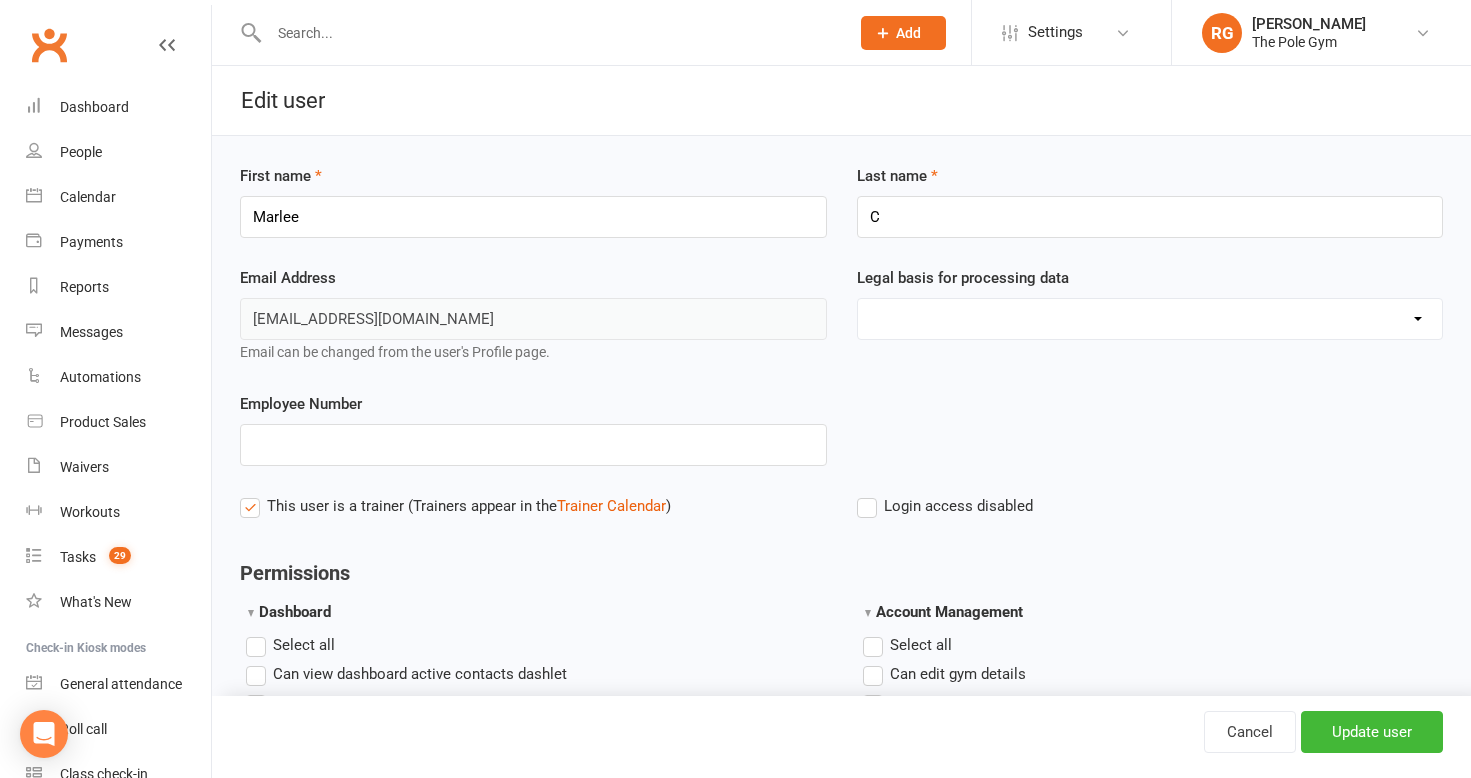 scroll, scrollTop: 6, scrollLeft: 0, axis: vertical 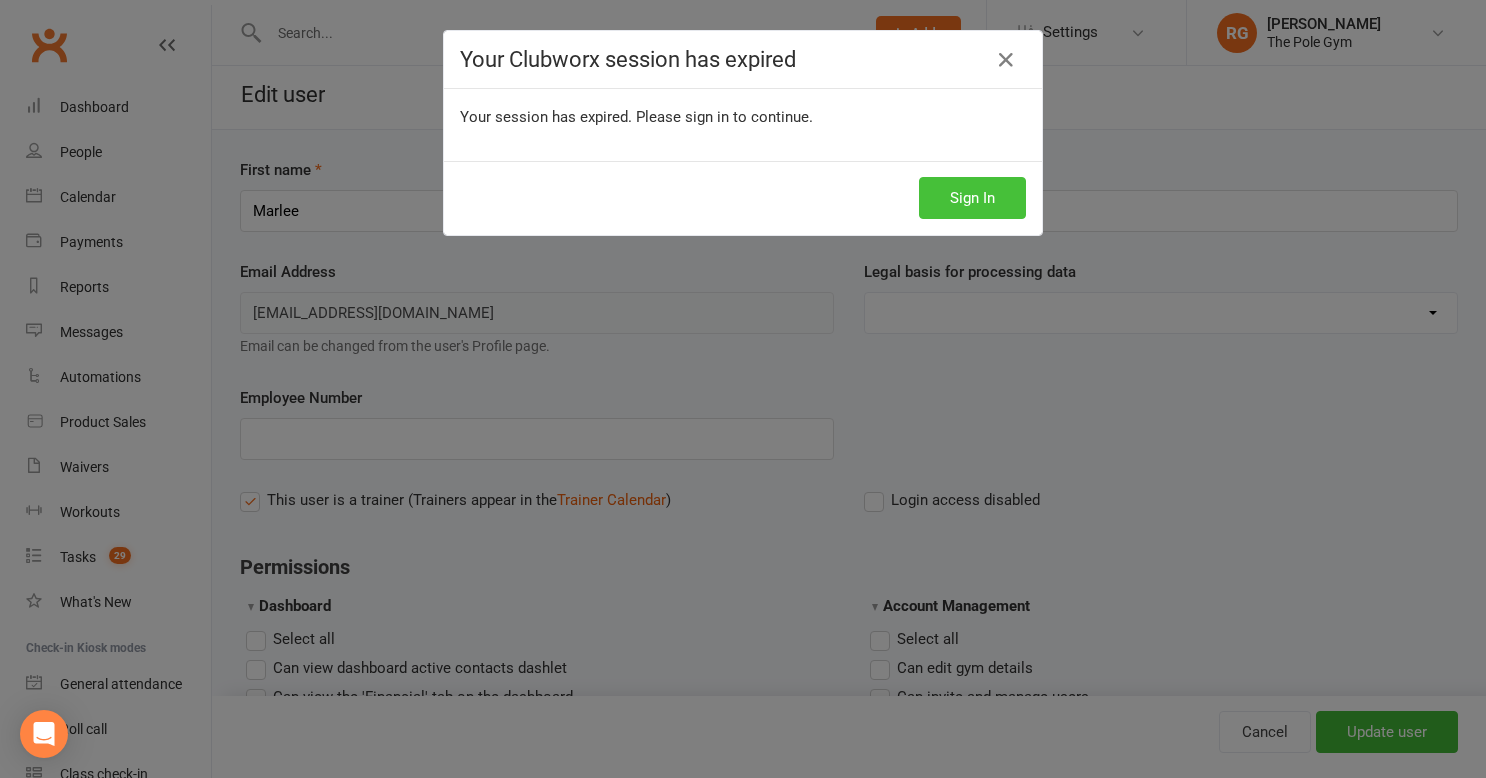 click on "Sign In" at bounding box center [972, 198] 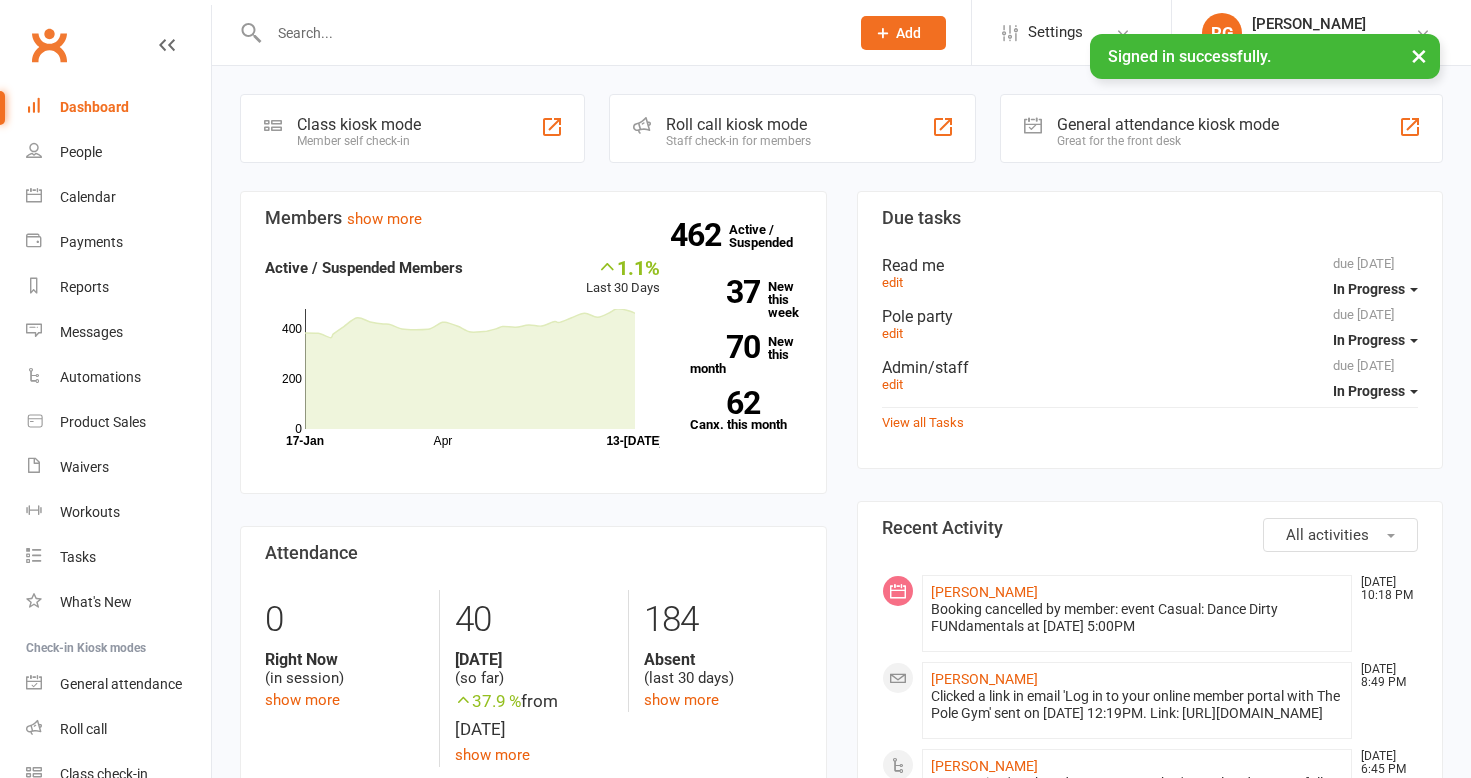scroll, scrollTop: 0, scrollLeft: 0, axis: both 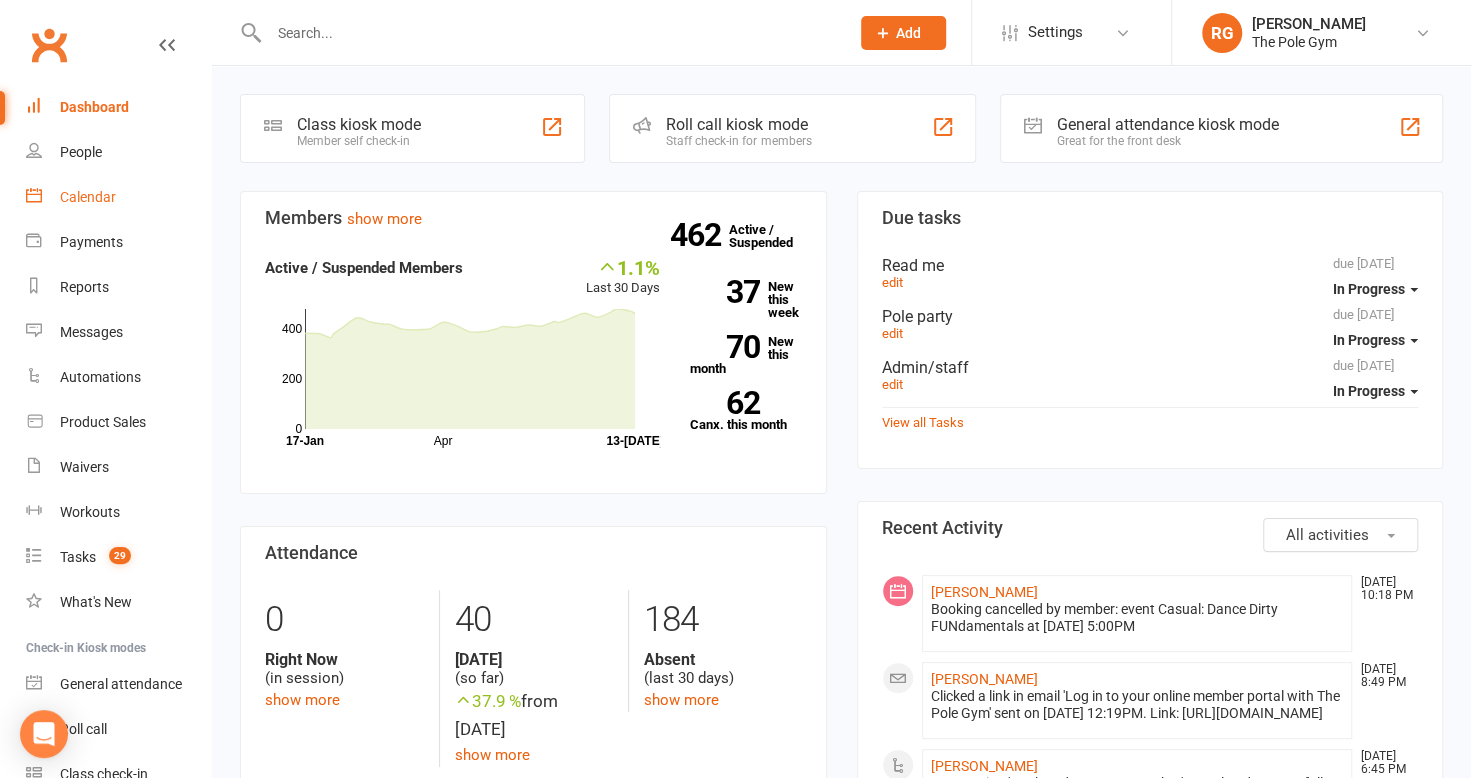 click on "Calendar" at bounding box center (118, 197) 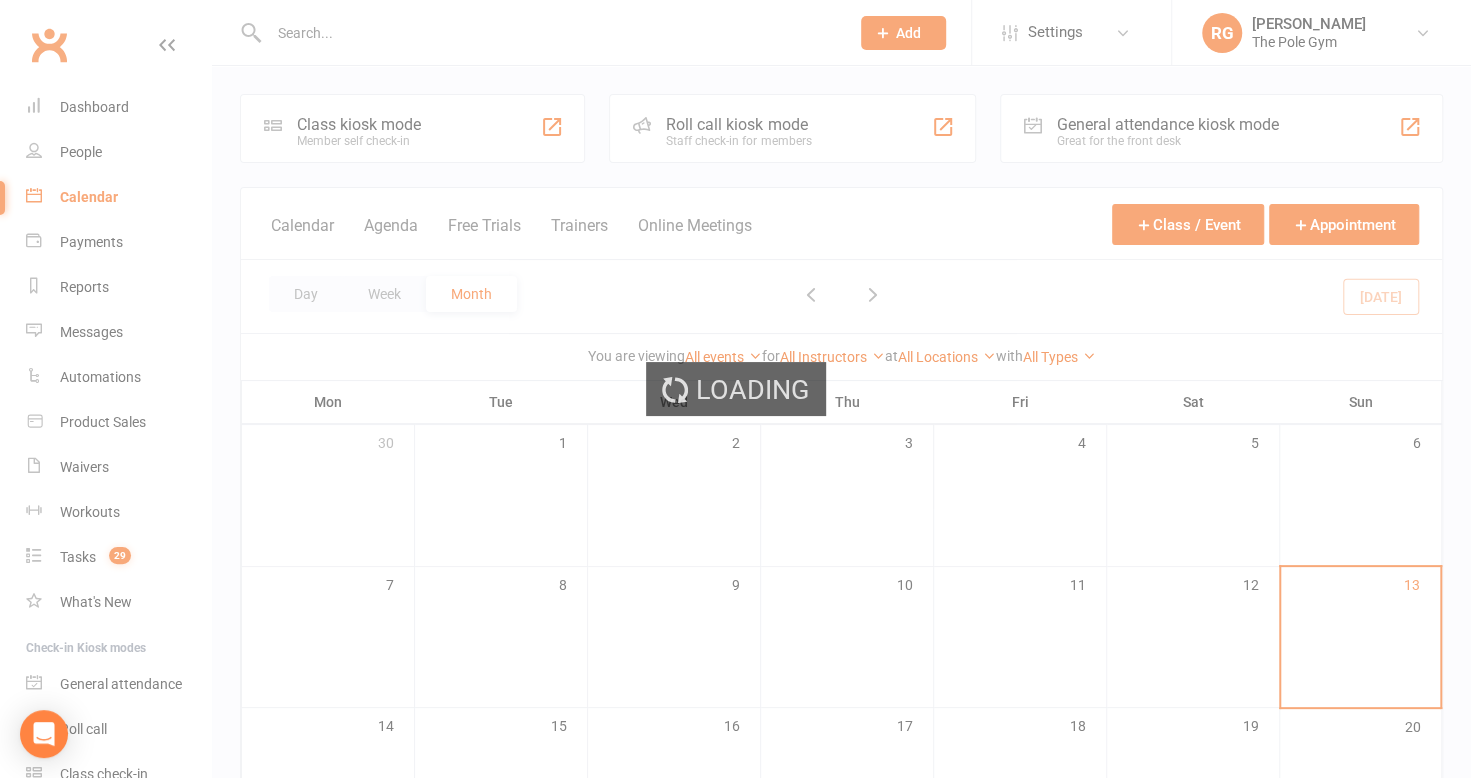 click on "Loading" at bounding box center [735, 389] 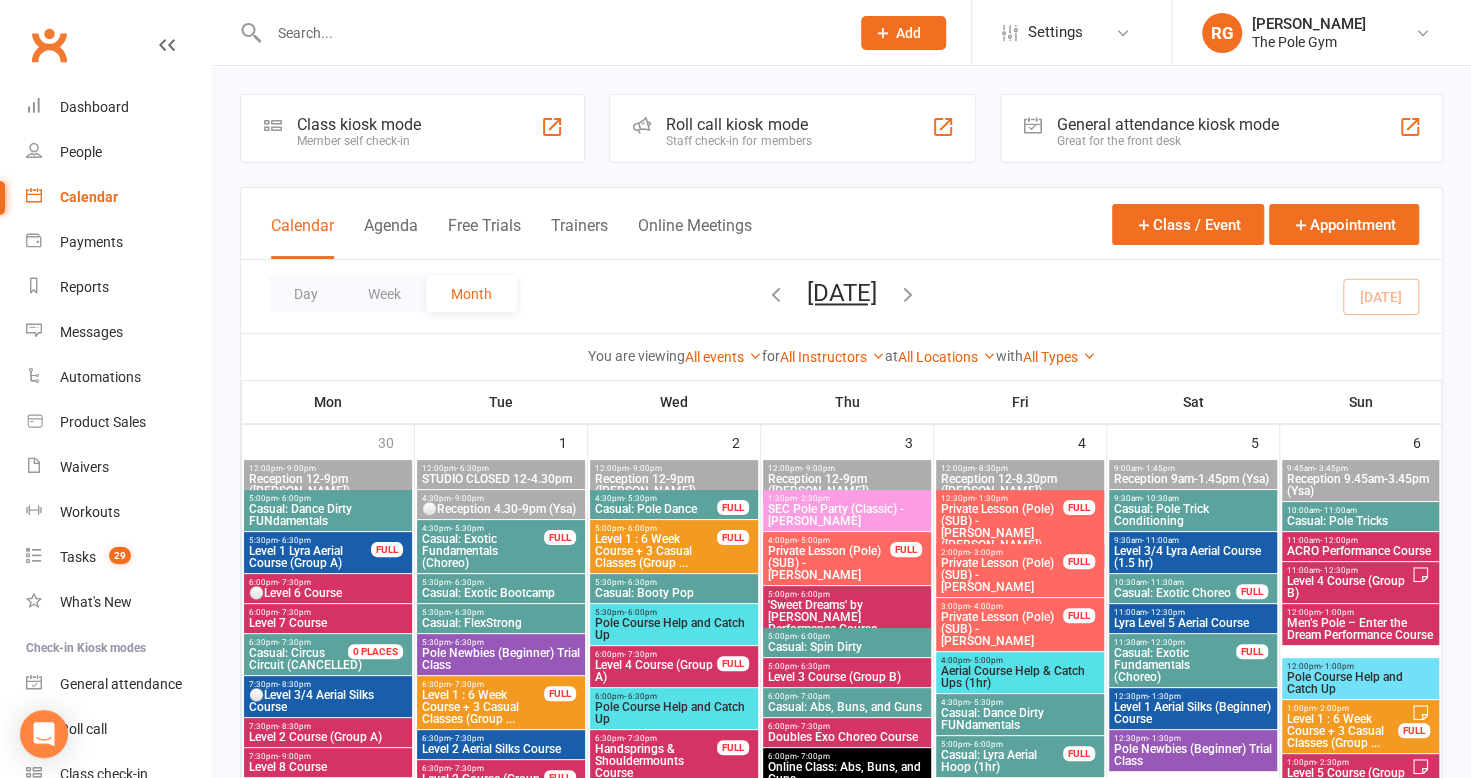 click on "Calendar" at bounding box center [89, 197] 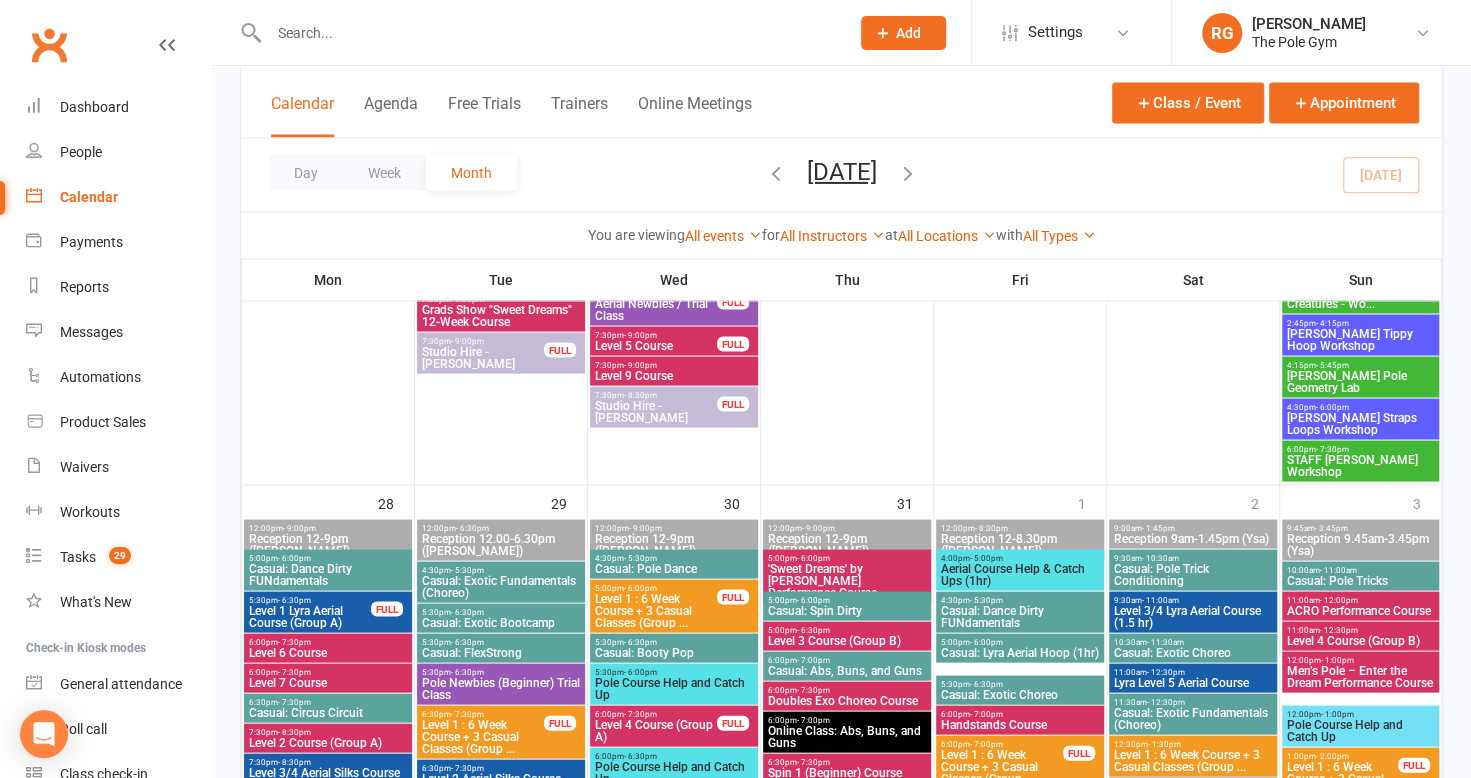 scroll, scrollTop: 2078, scrollLeft: 0, axis: vertical 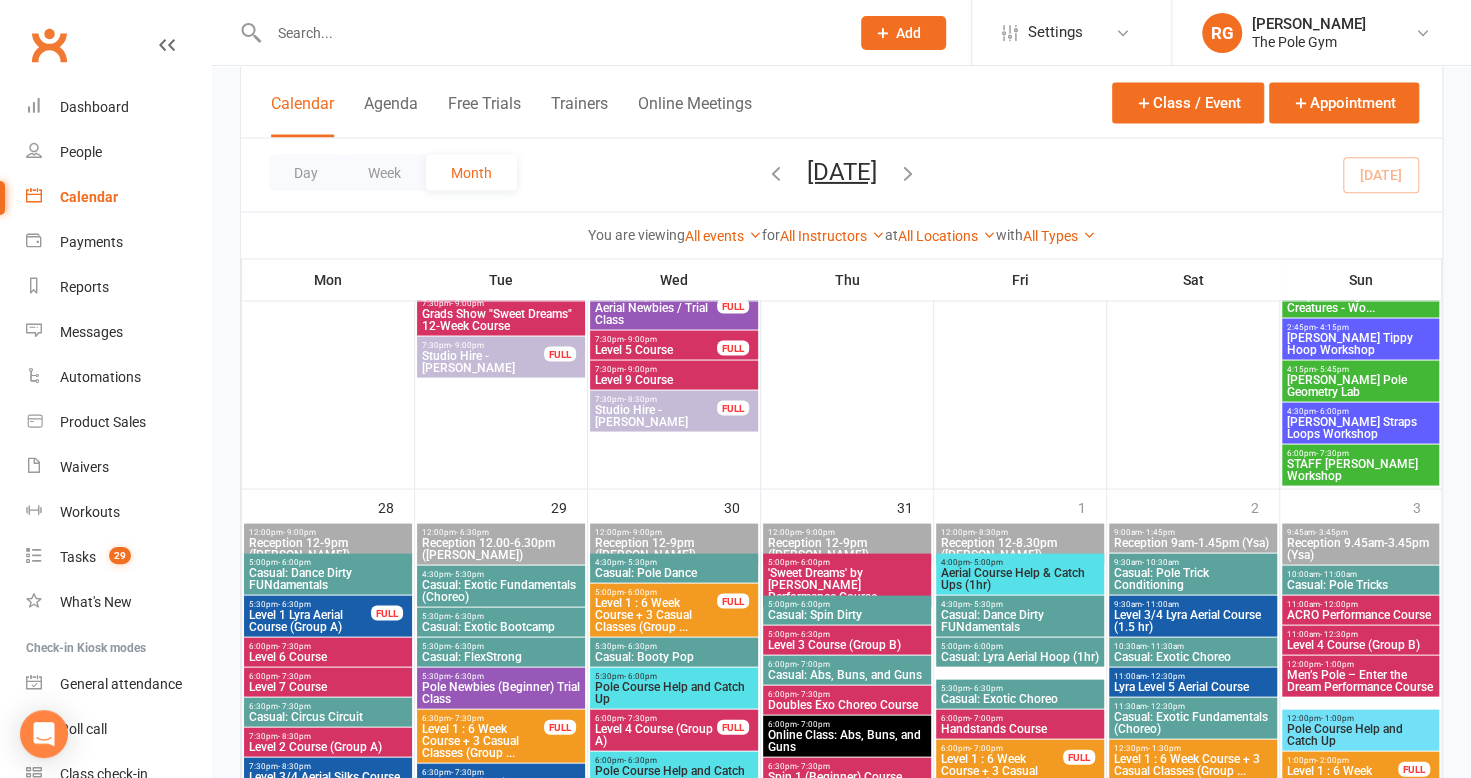 click on "[PERSON_NAME] Pole Geometry Lab" at bounding box center [1360, 385] 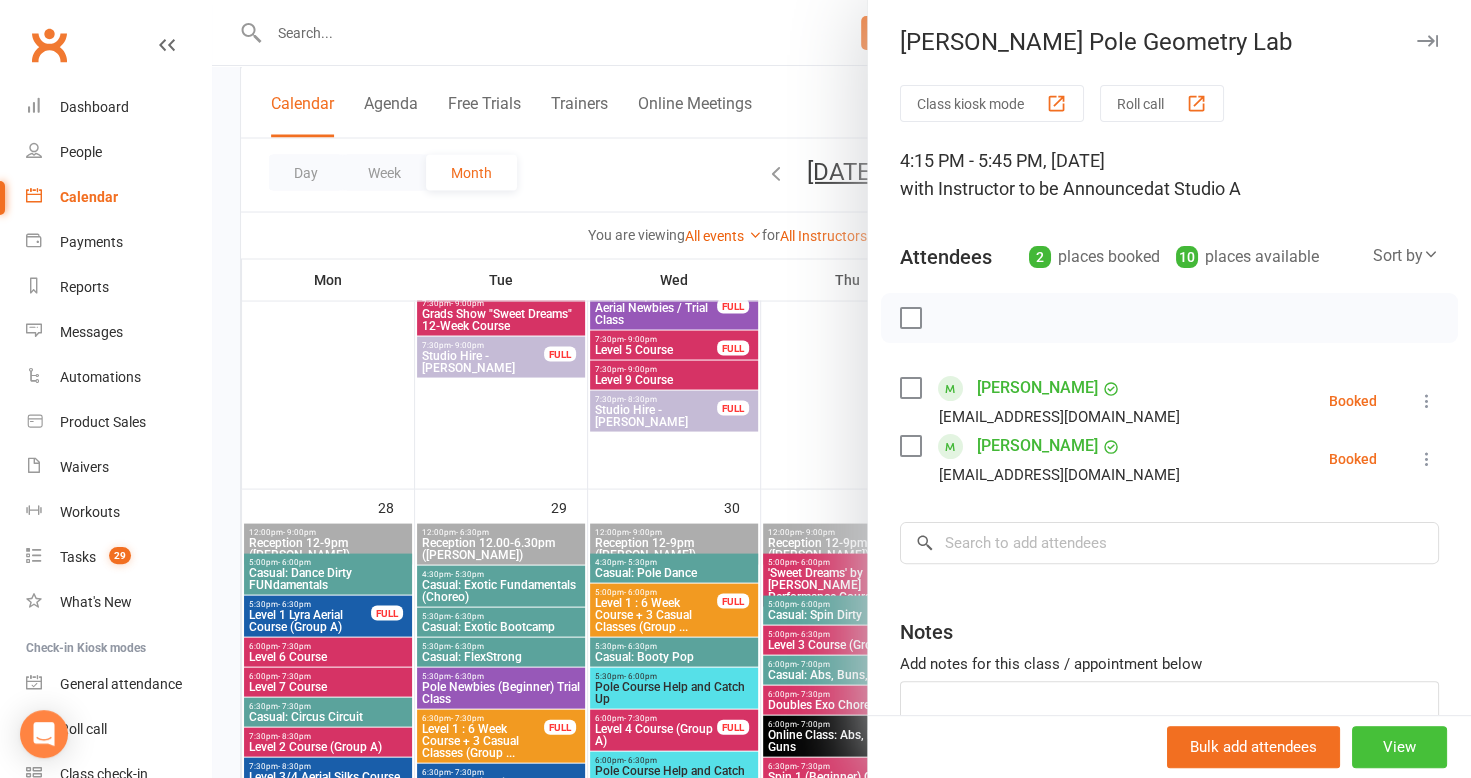 click on "View" at bounding box center (1399, 747) 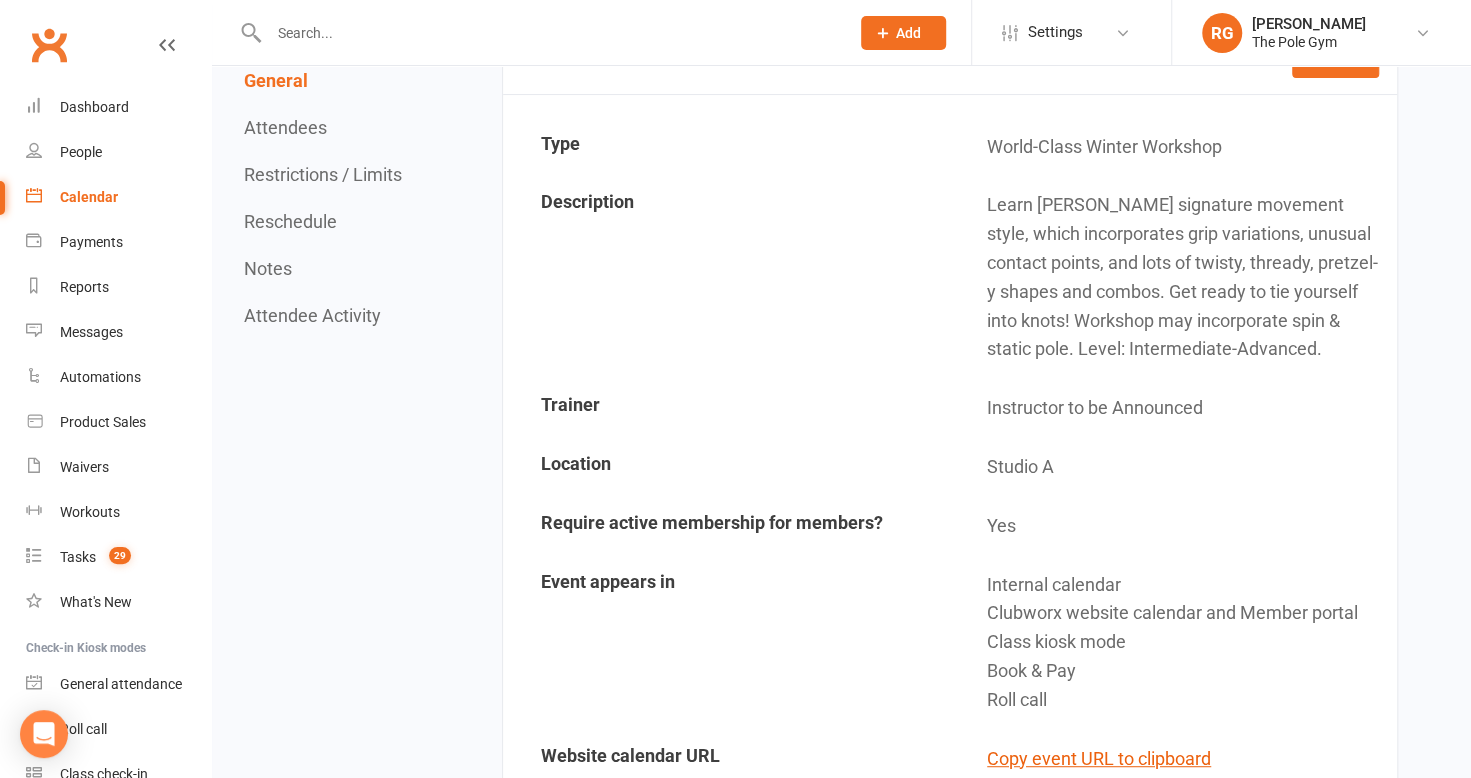 scroll, scrollTop: 0, scrollLeft: 0, axis: both 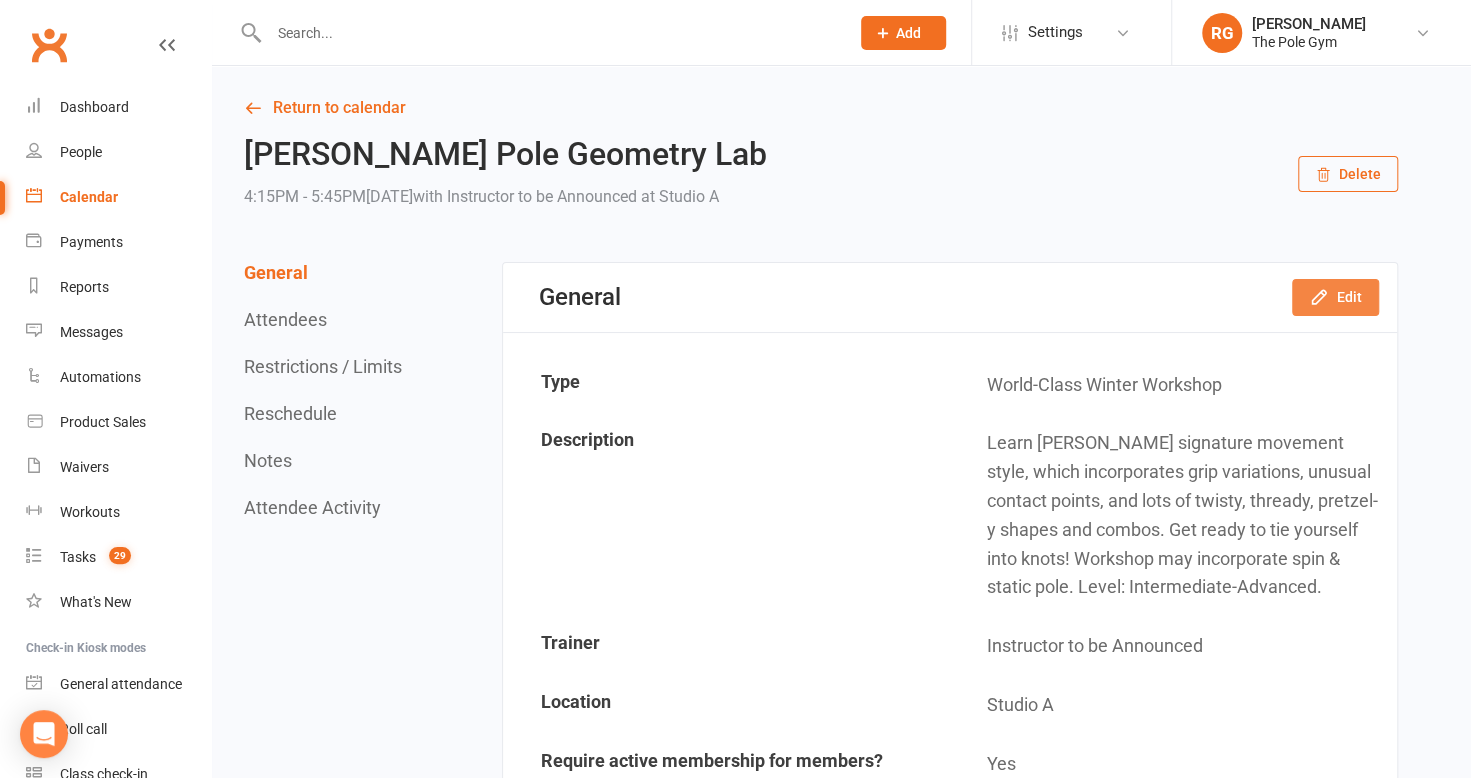 click on "Edit" at bounding box center [1335, 297] 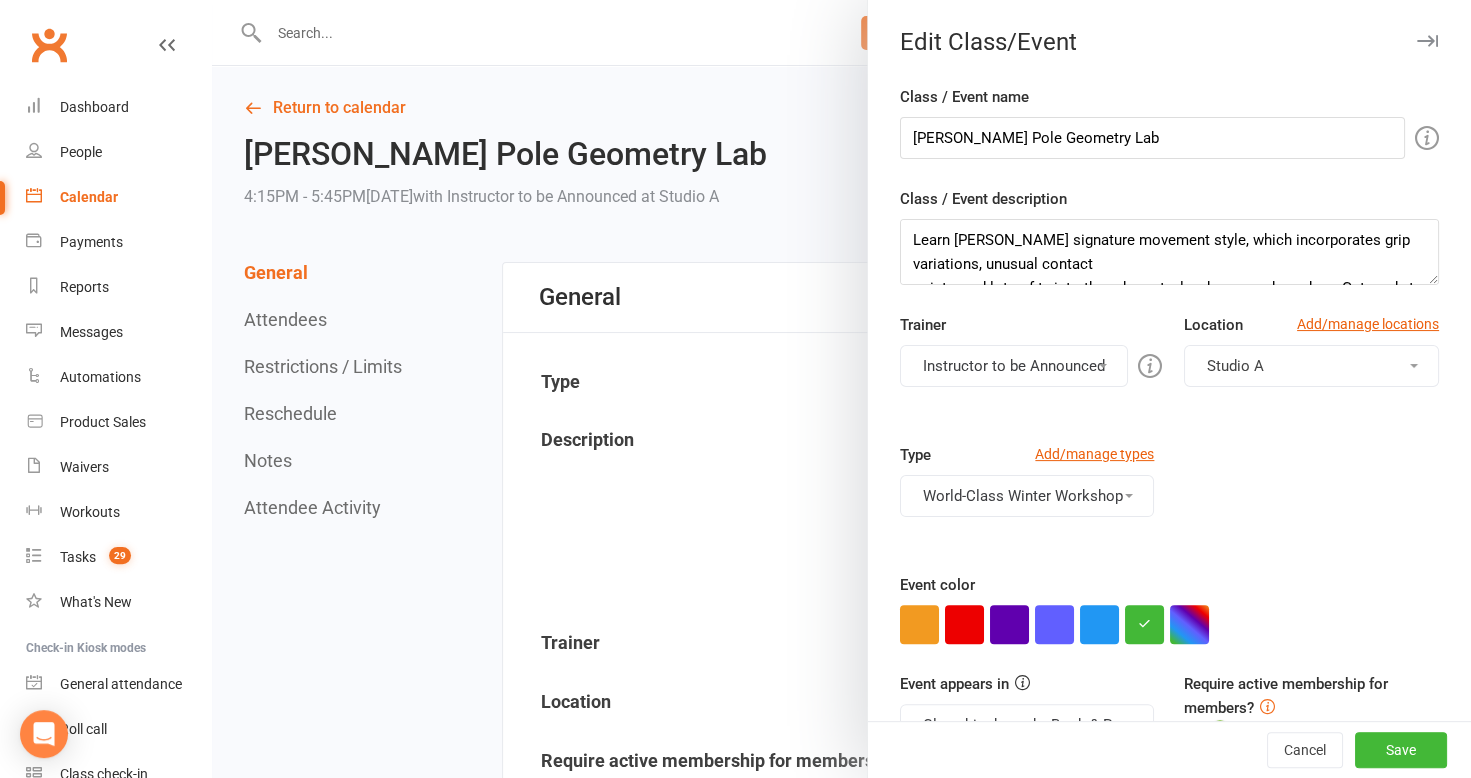 click at bounding box center (1427, 41) 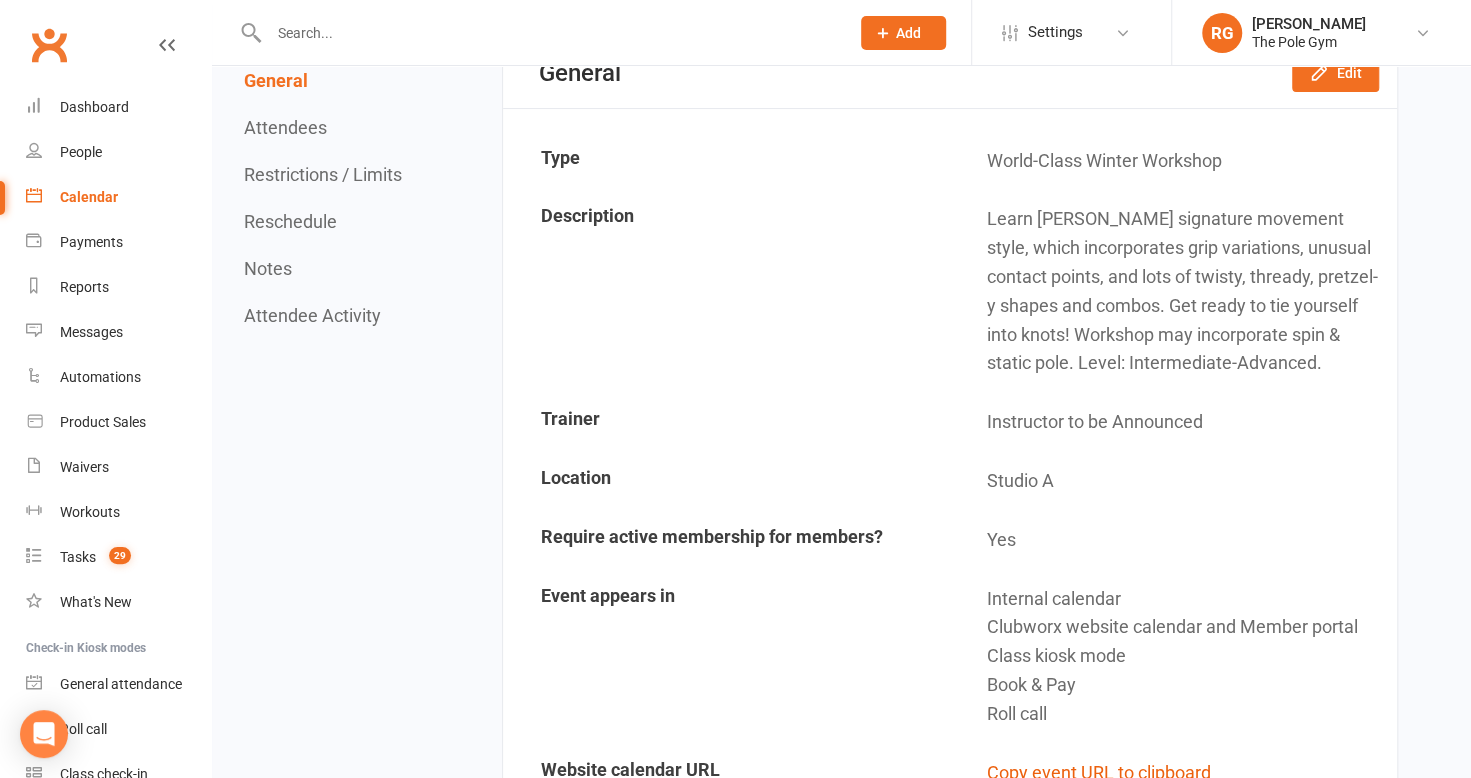 scroll, scrollTop: 0, scrollLeft: 0, axis: both 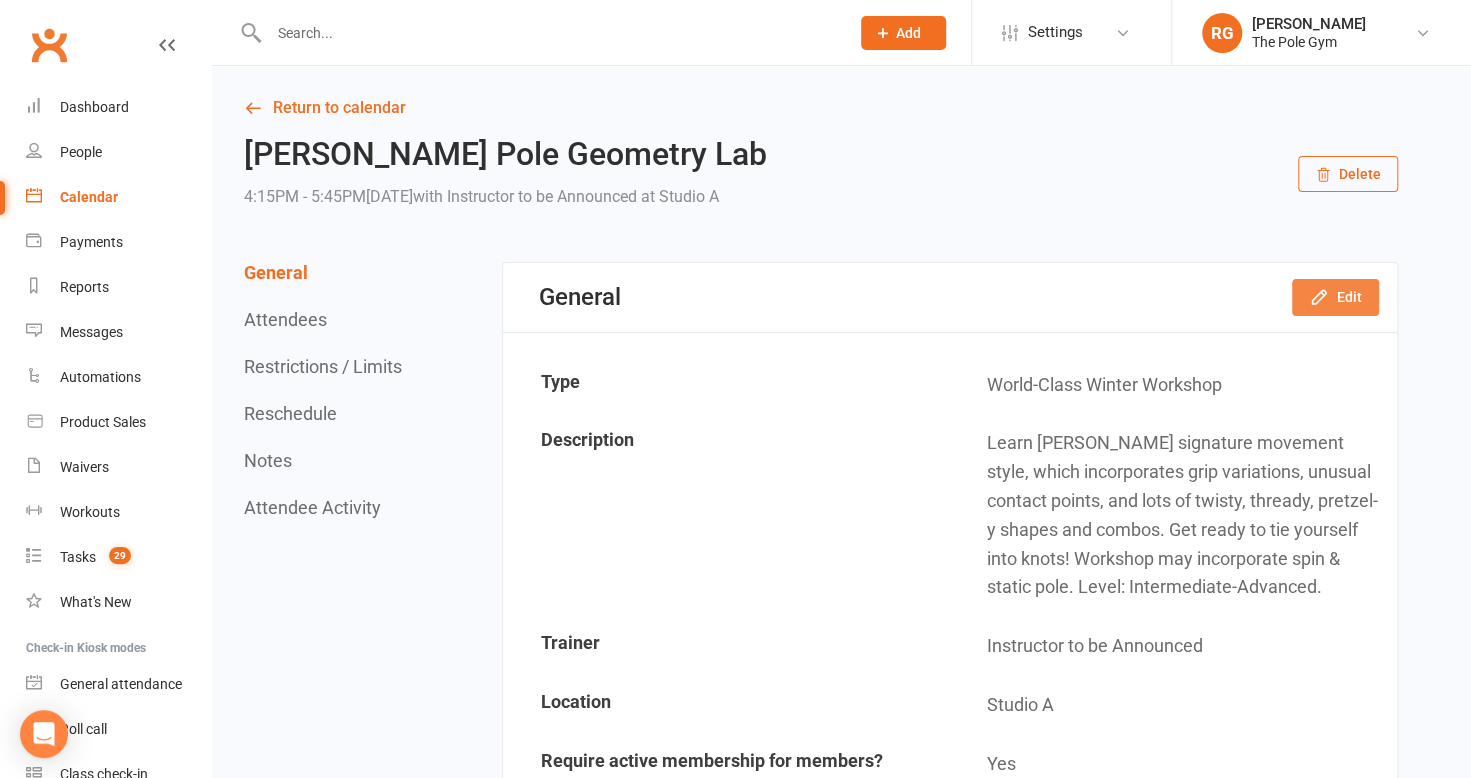 click on "Edit" at bounding box center [1335, 297] 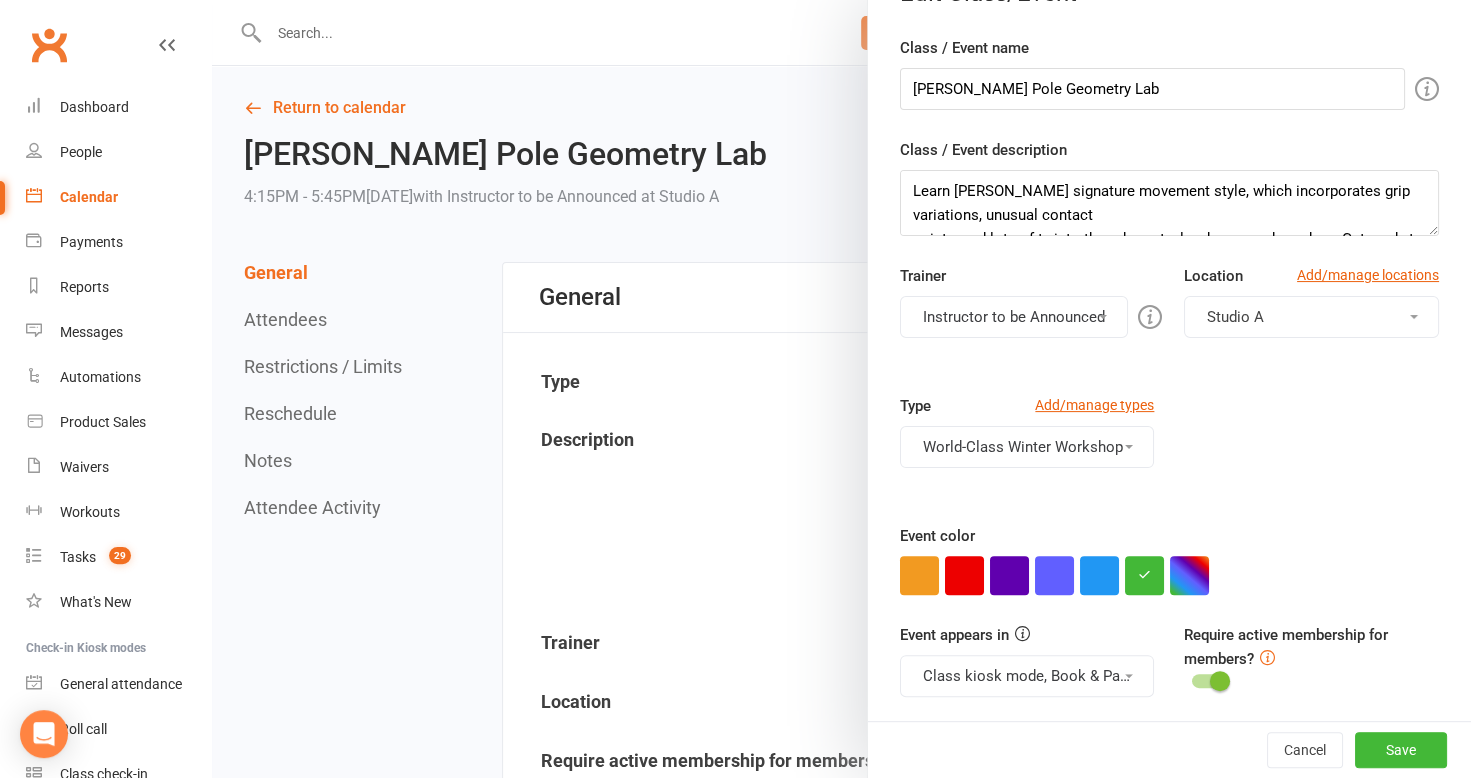 scroll, scrollTop: 0, scrollLeft: 0, axis: both 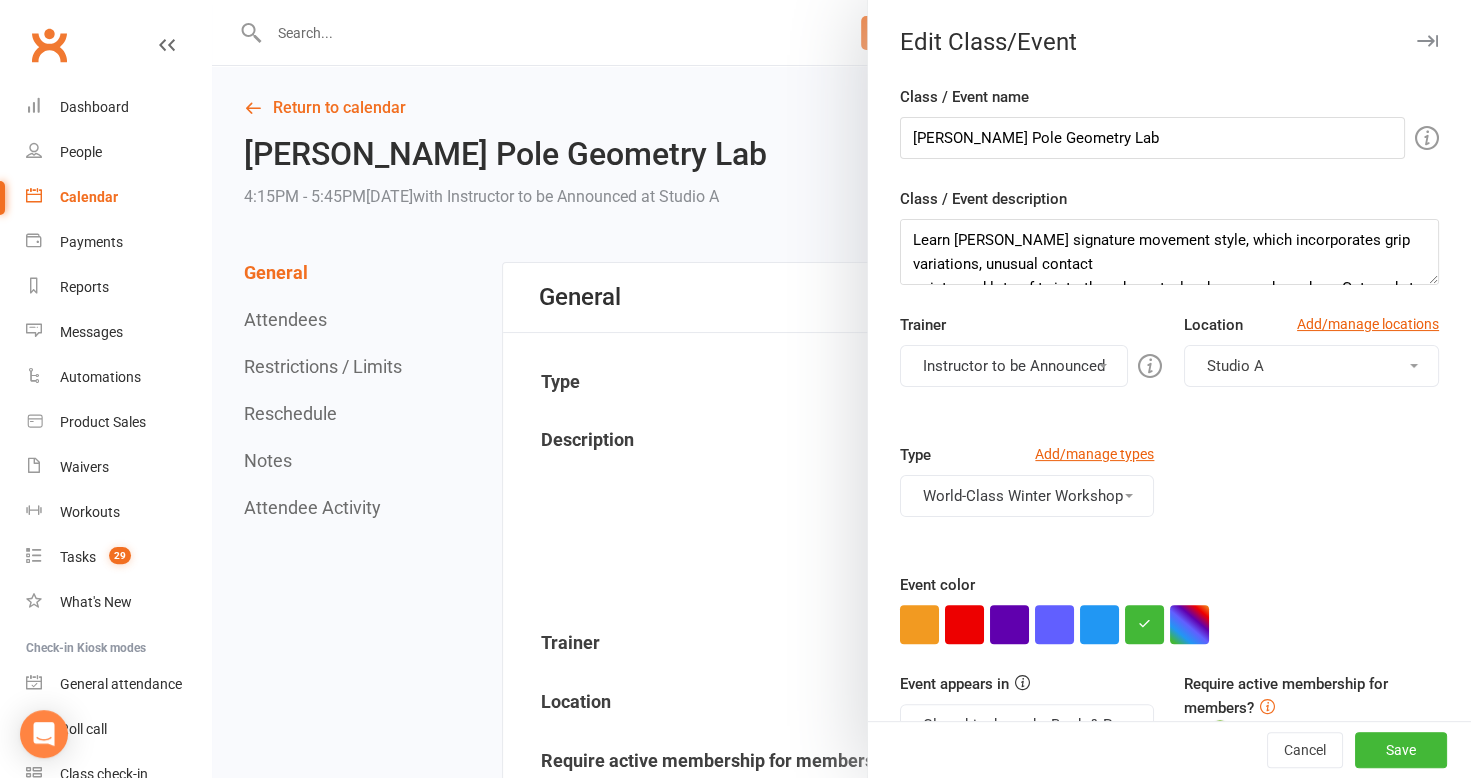 click at bounding box center [1427, 41] 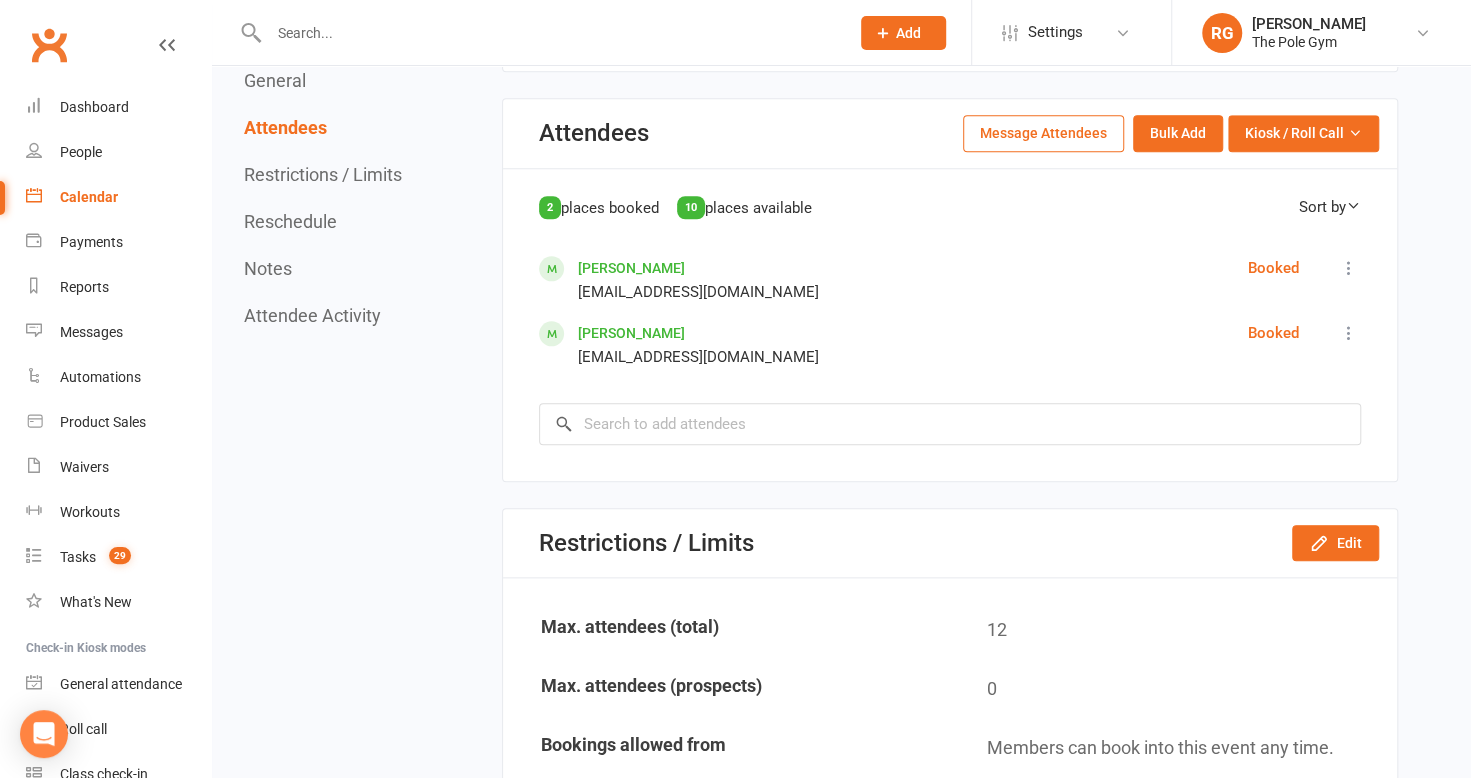 scroll, scrollTop: 1039, scrollLeft: 0, axis: vertical 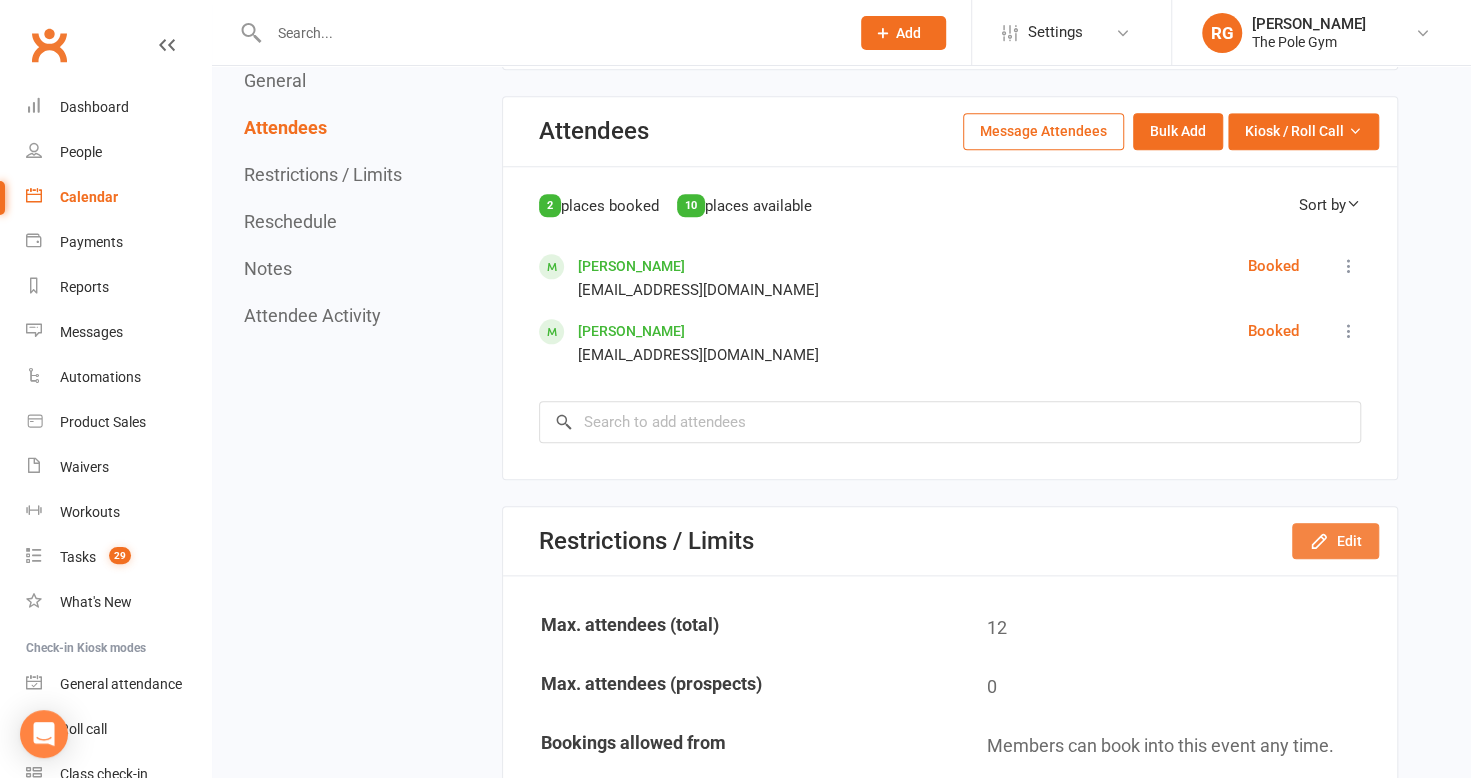 click on "Edit" 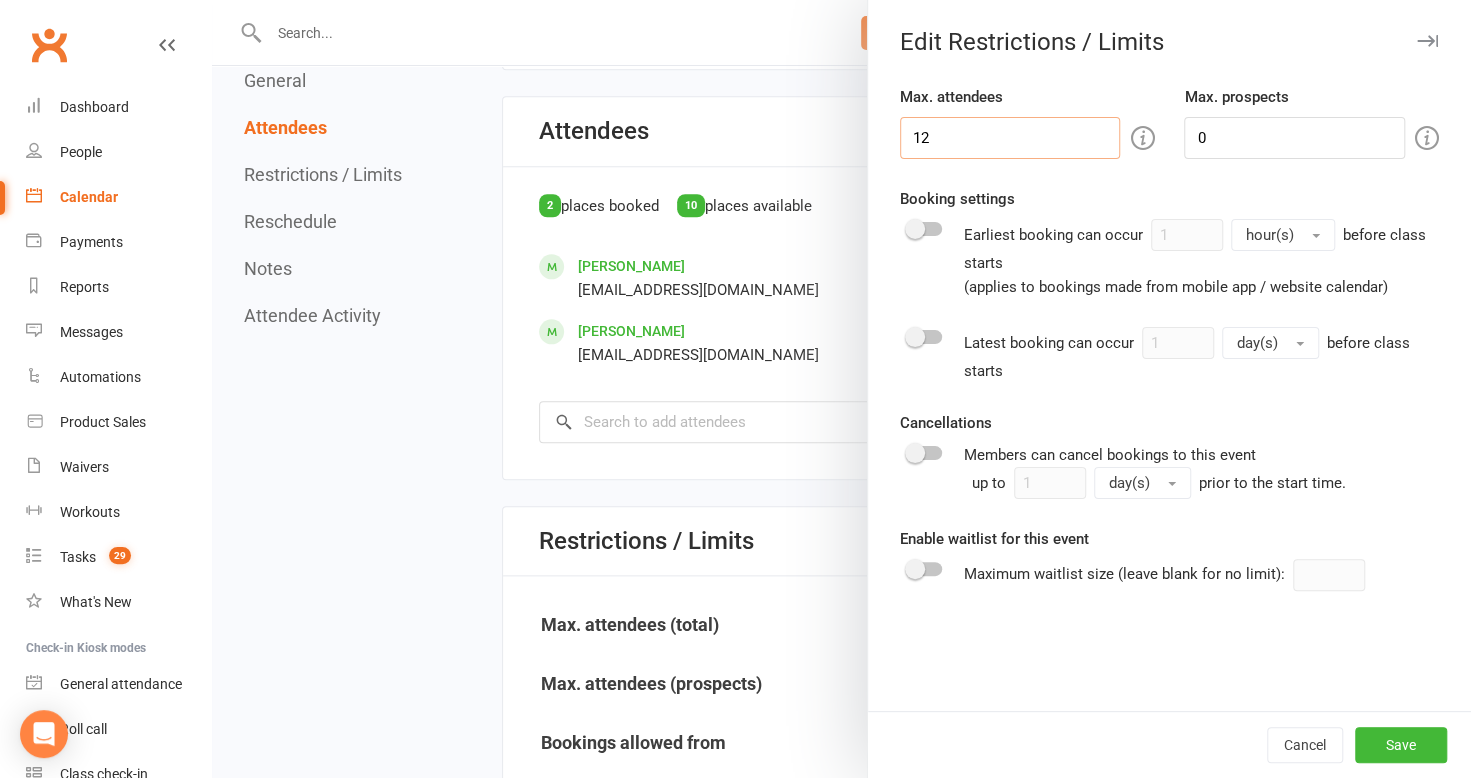 click on "12" at bounding box center [1010, 138] 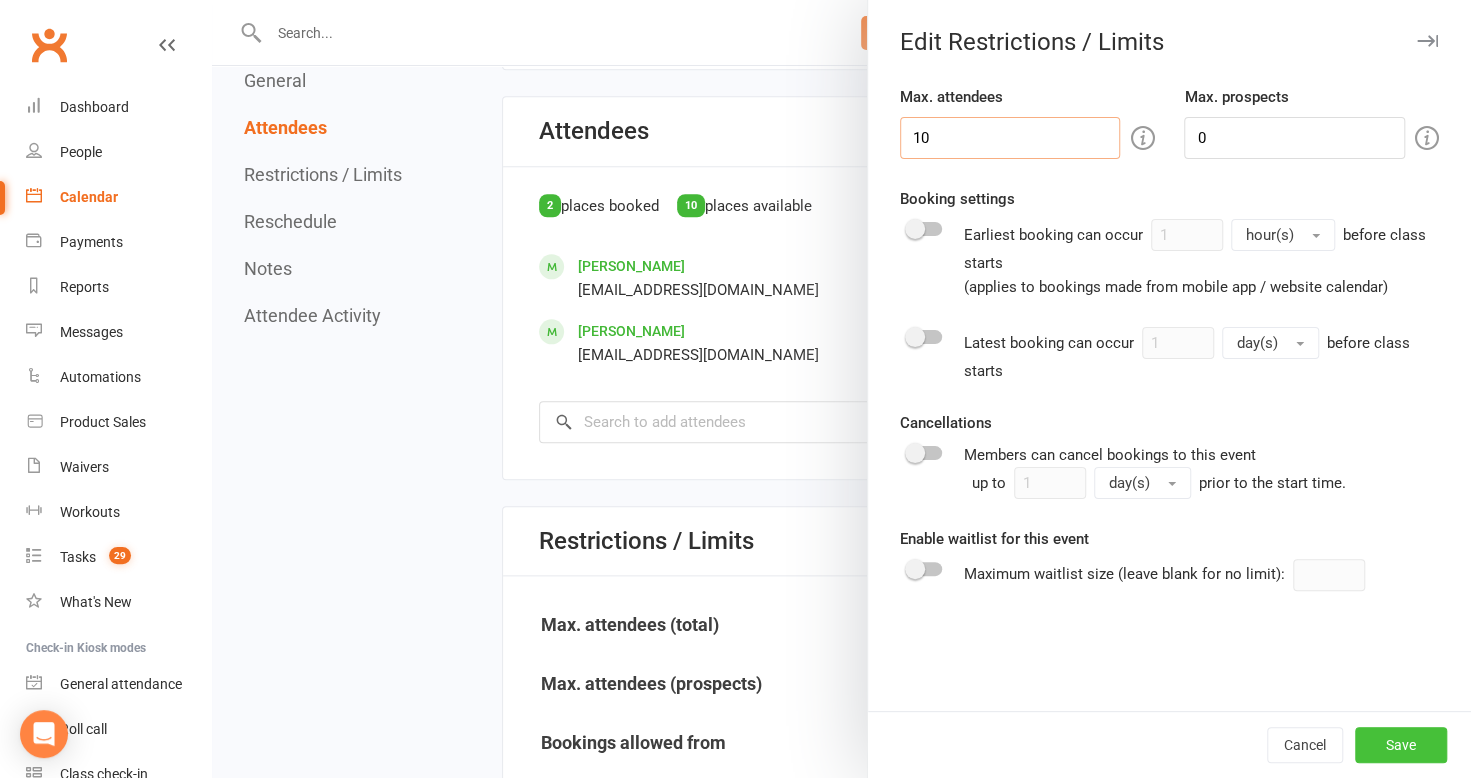 type on "10" 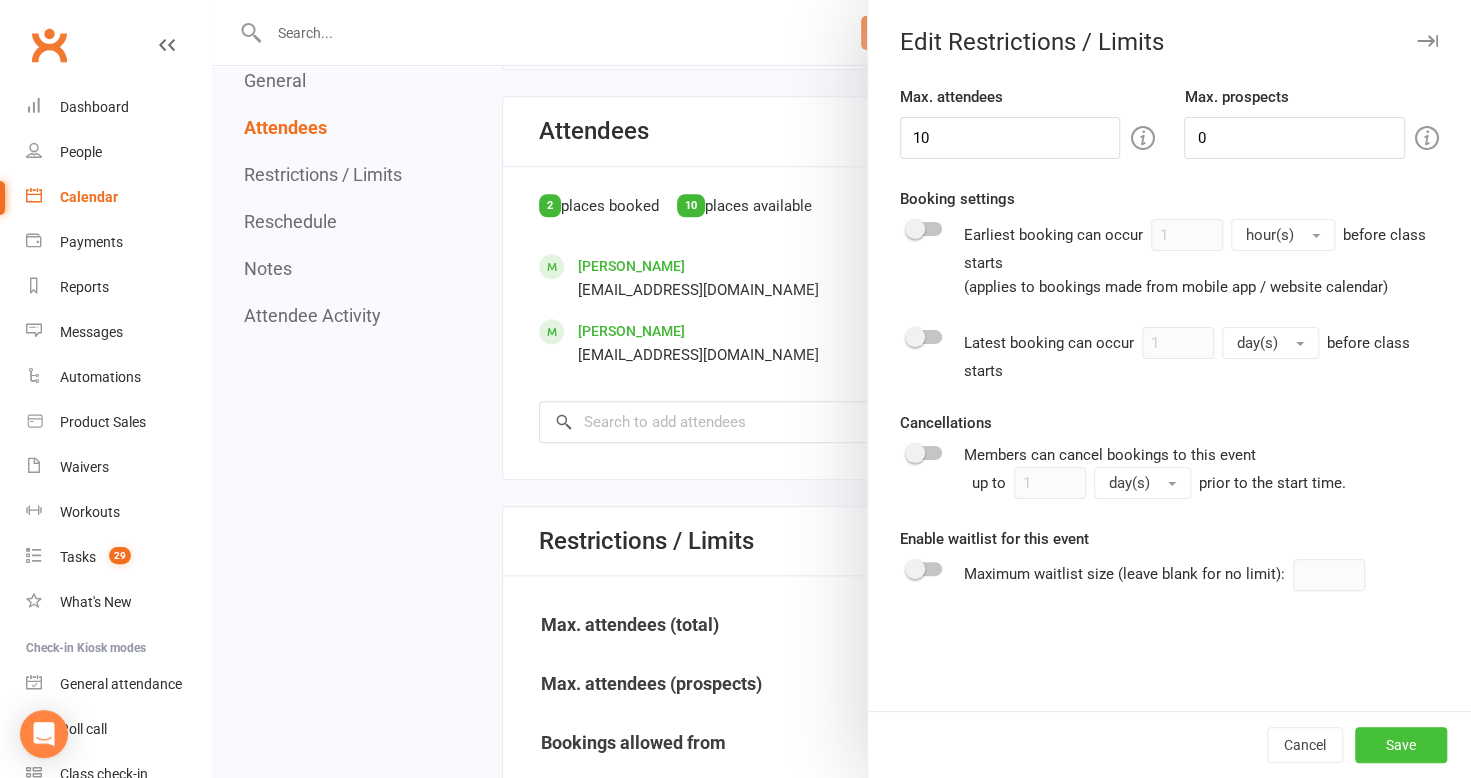 click on "Save" at bounding box center (1401, 745) 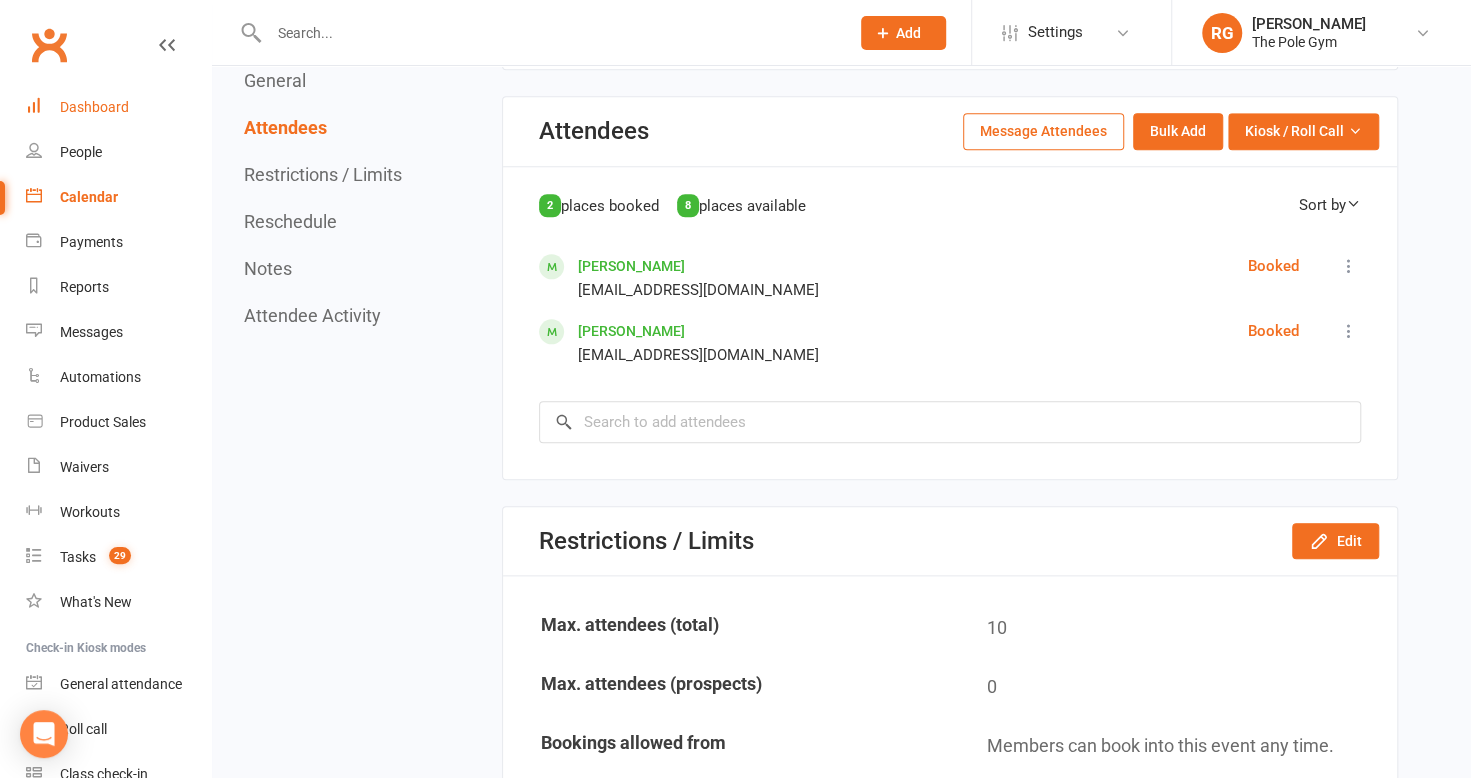 click on "Dashboard" at bounding box center [94, 107] 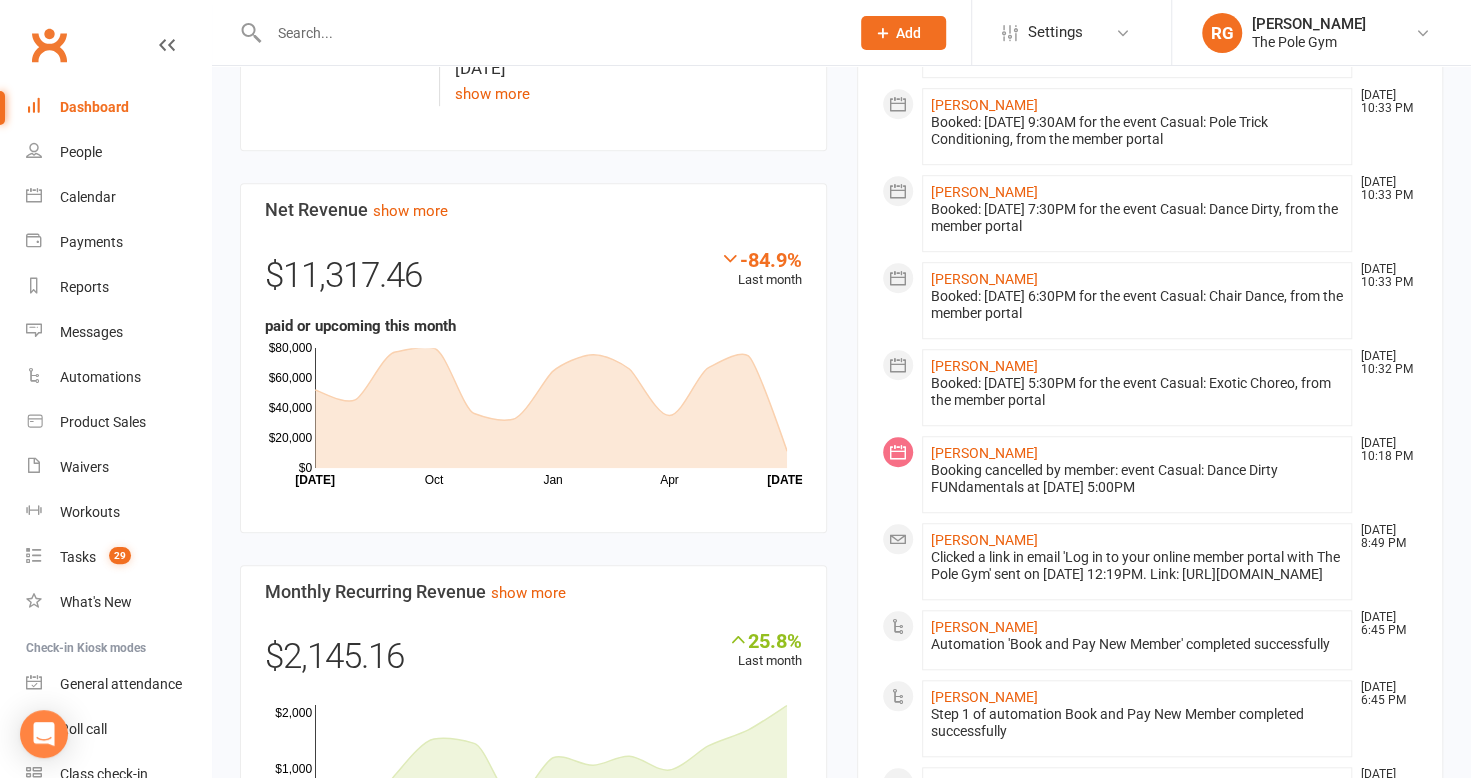 scroll, scrollTop: 662, scrollLeft: 0, axis: vertical 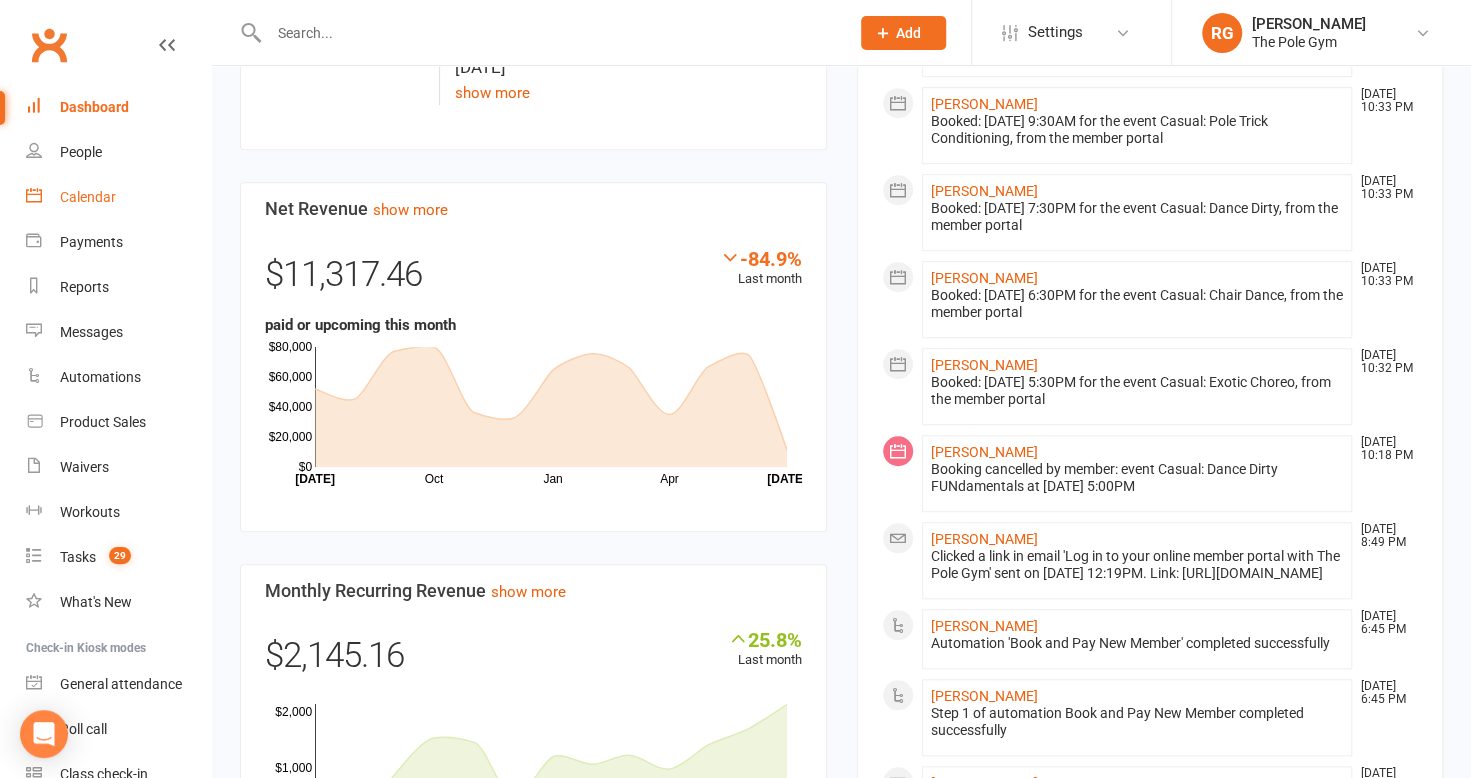 click on "Calendar" at bounding box center [118, 197] 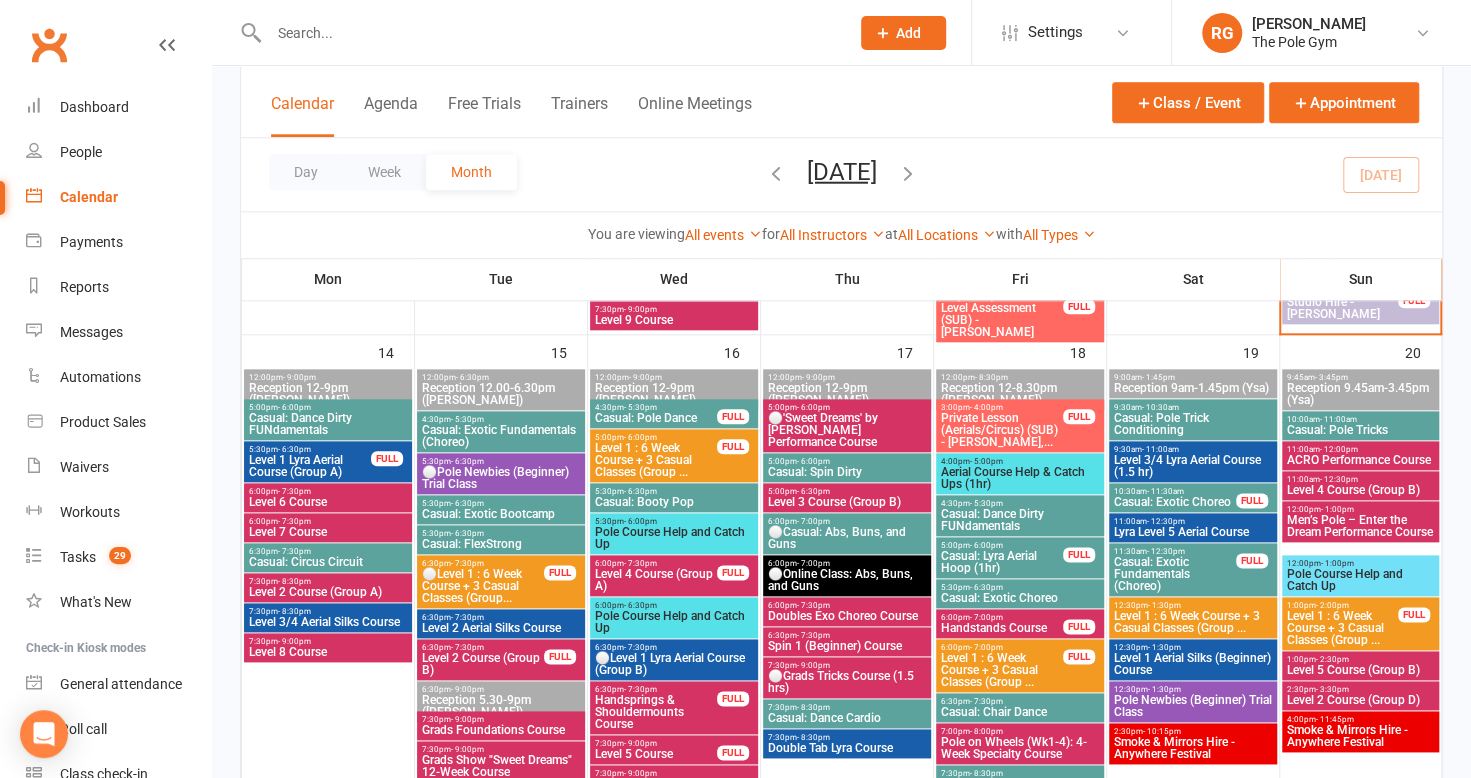 scroll, scrollTop: 1182, scrollLeft: 0, axis: vertical 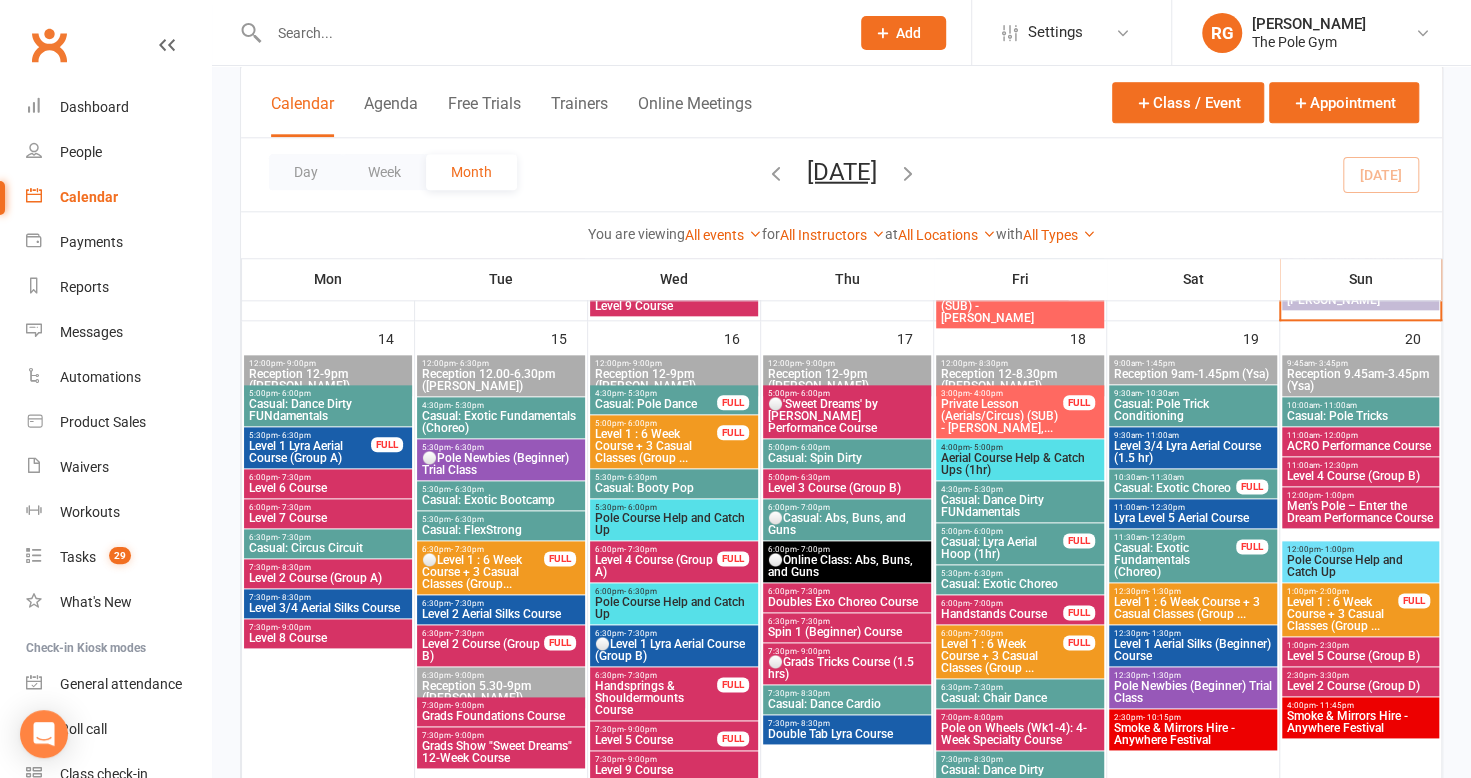 click on "⚪Pole Newbies (Beginner) Trial Class" at bounding box center (501, 464) 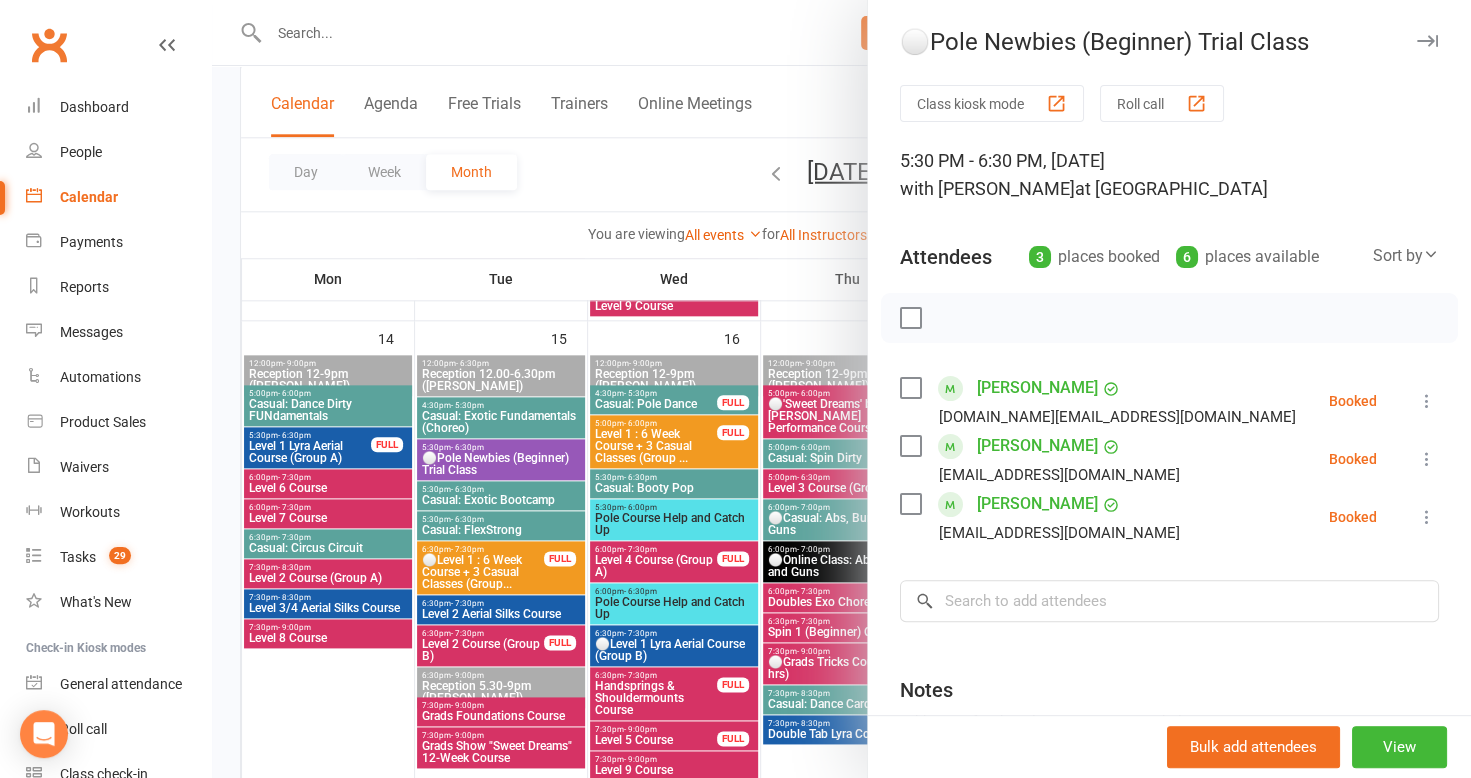 click at bounding box center [1427, 41] 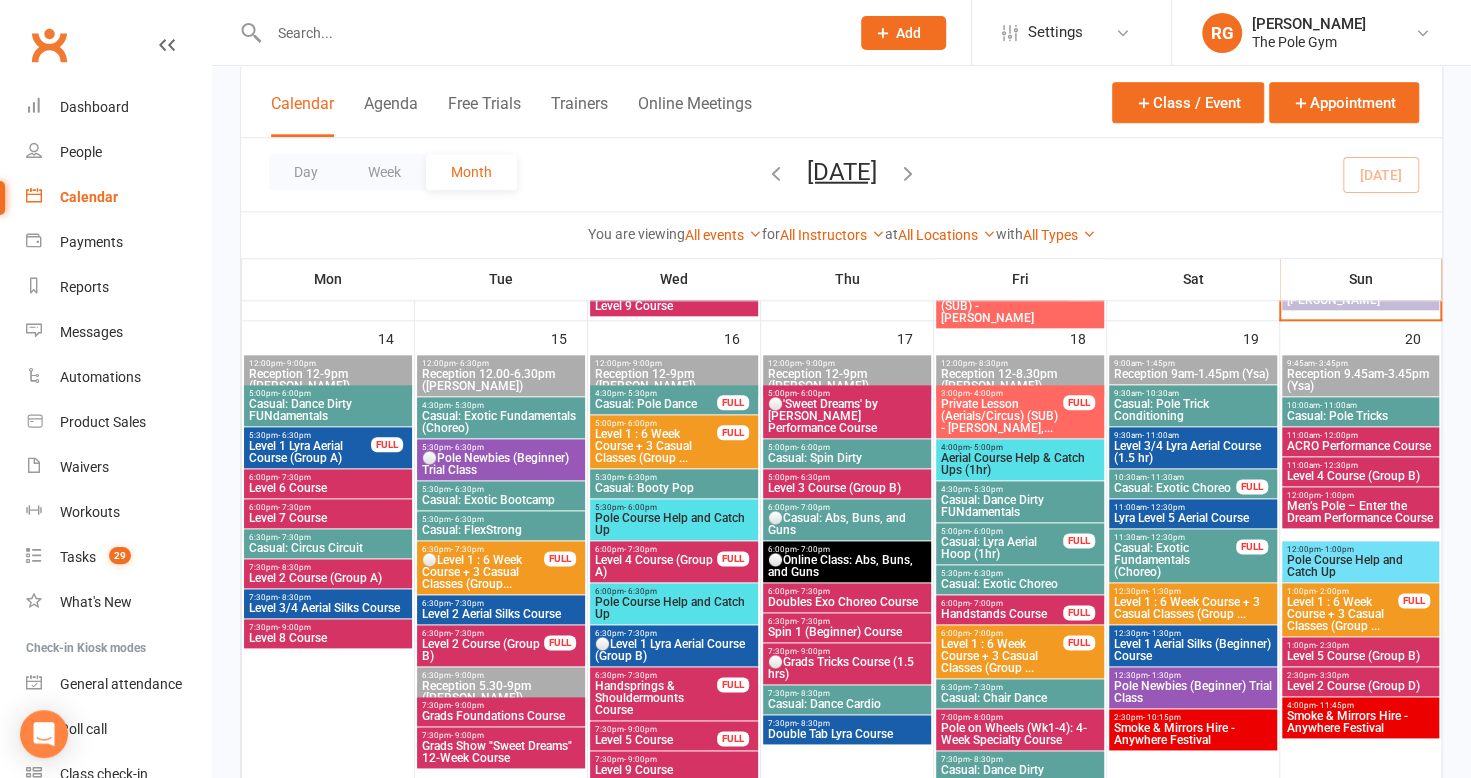 click on "Casual: Exotic Fundamentals (Choreo)" at bounding box center [501, 422] 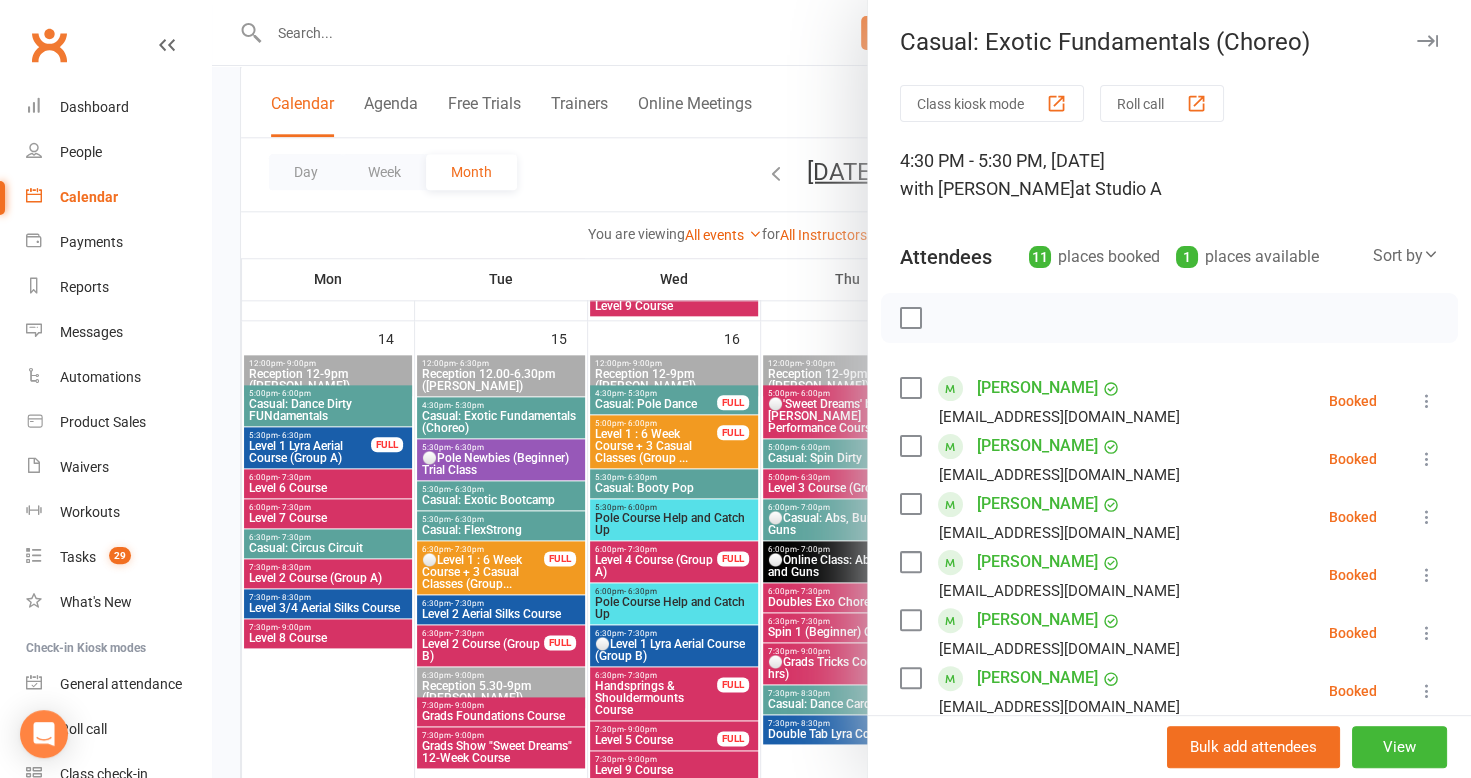 click at bounding box center [1427, 41] 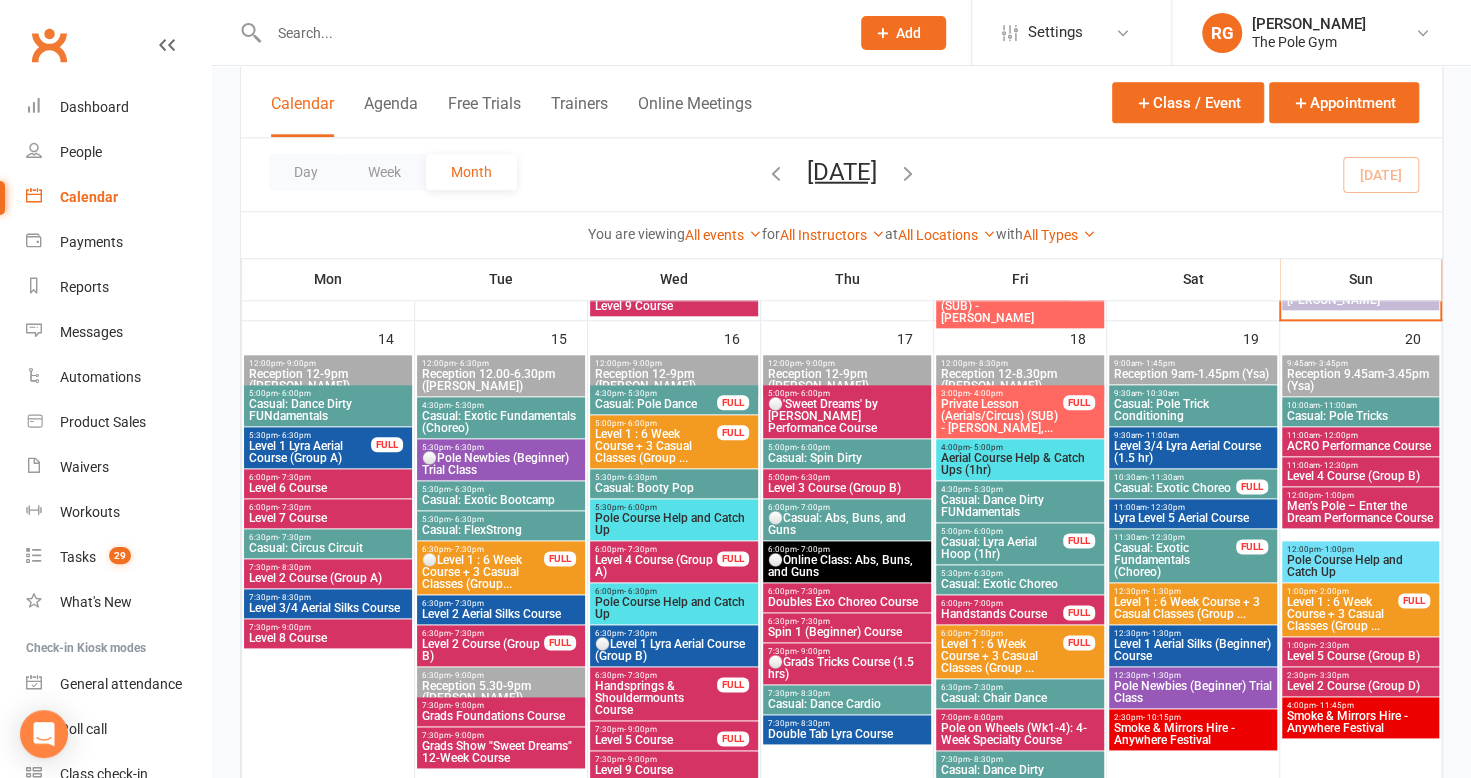 click on "5:30pm  - 6:30pm" at bounding box center [501, 447] 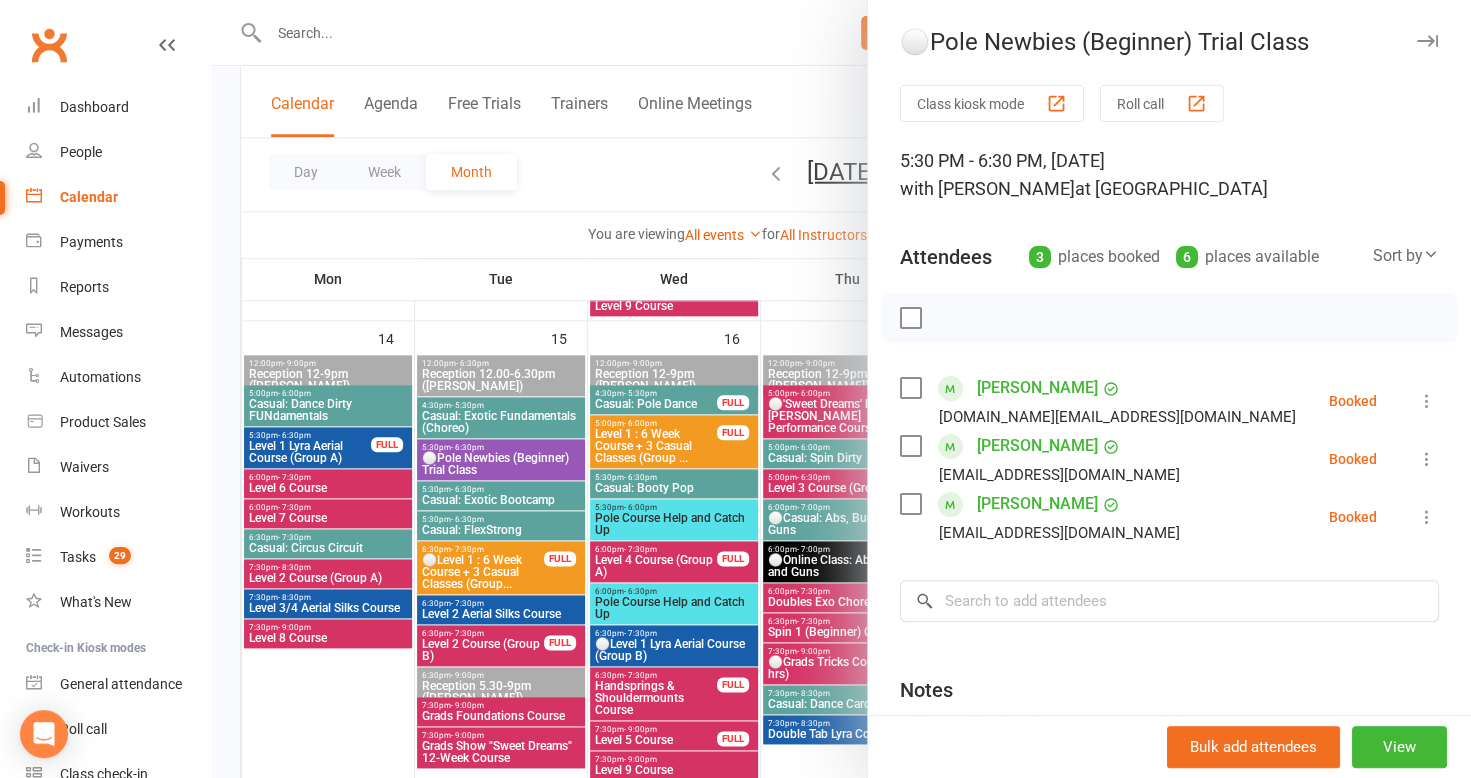 click at bounding box center [1427, 41] 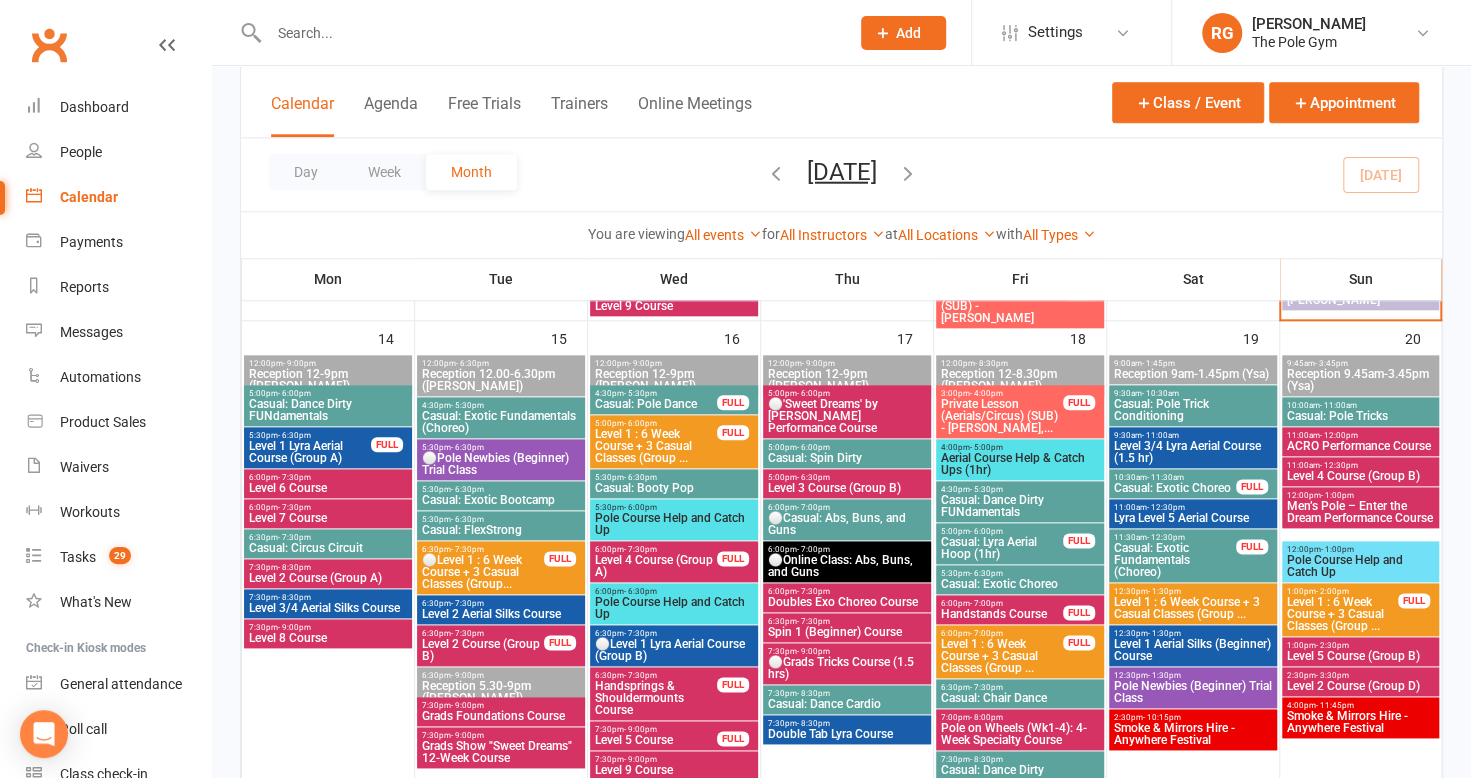 click on "⚪Pole Newbies (Beginner) Trial Class" at bounding box center [501, 464] 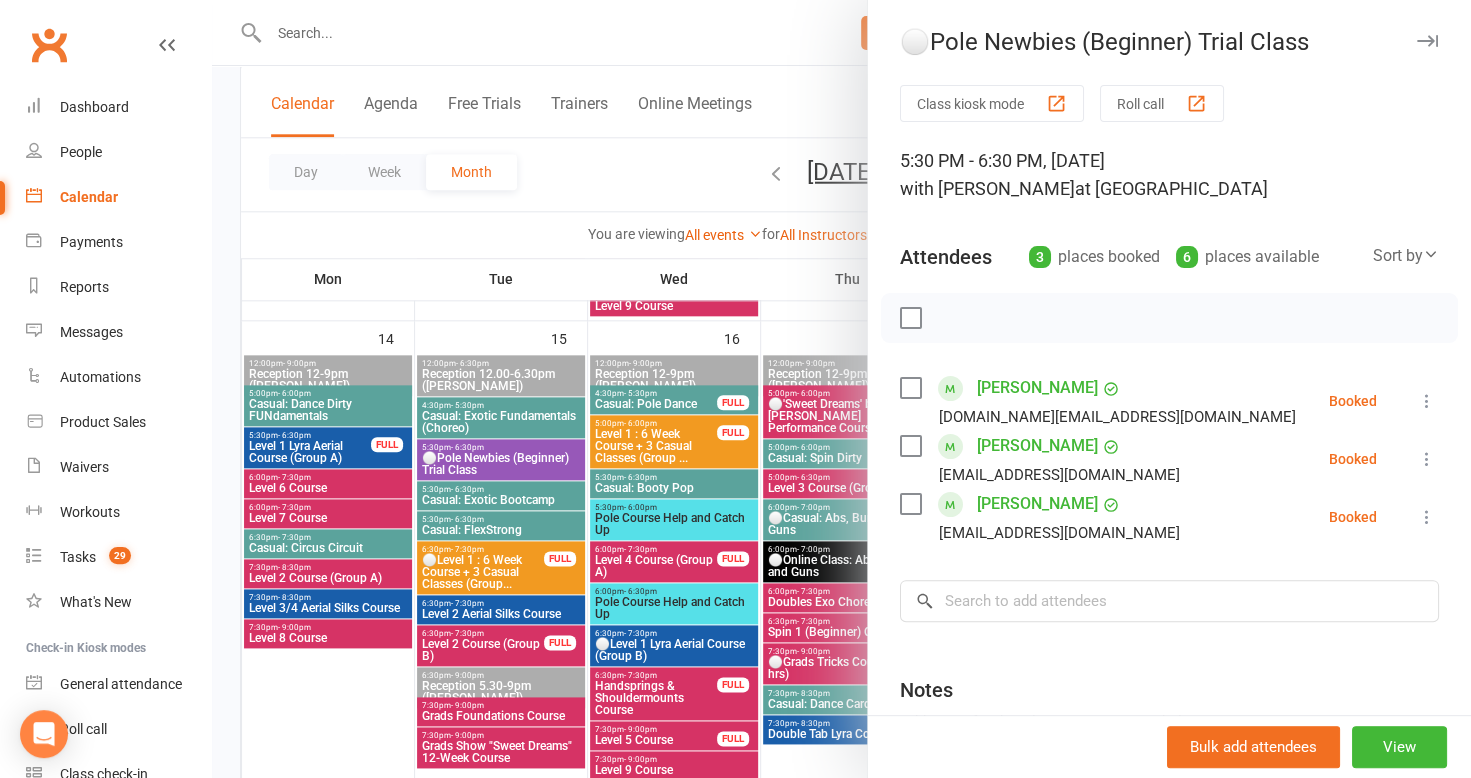 click at bounding box center [1427, 41] 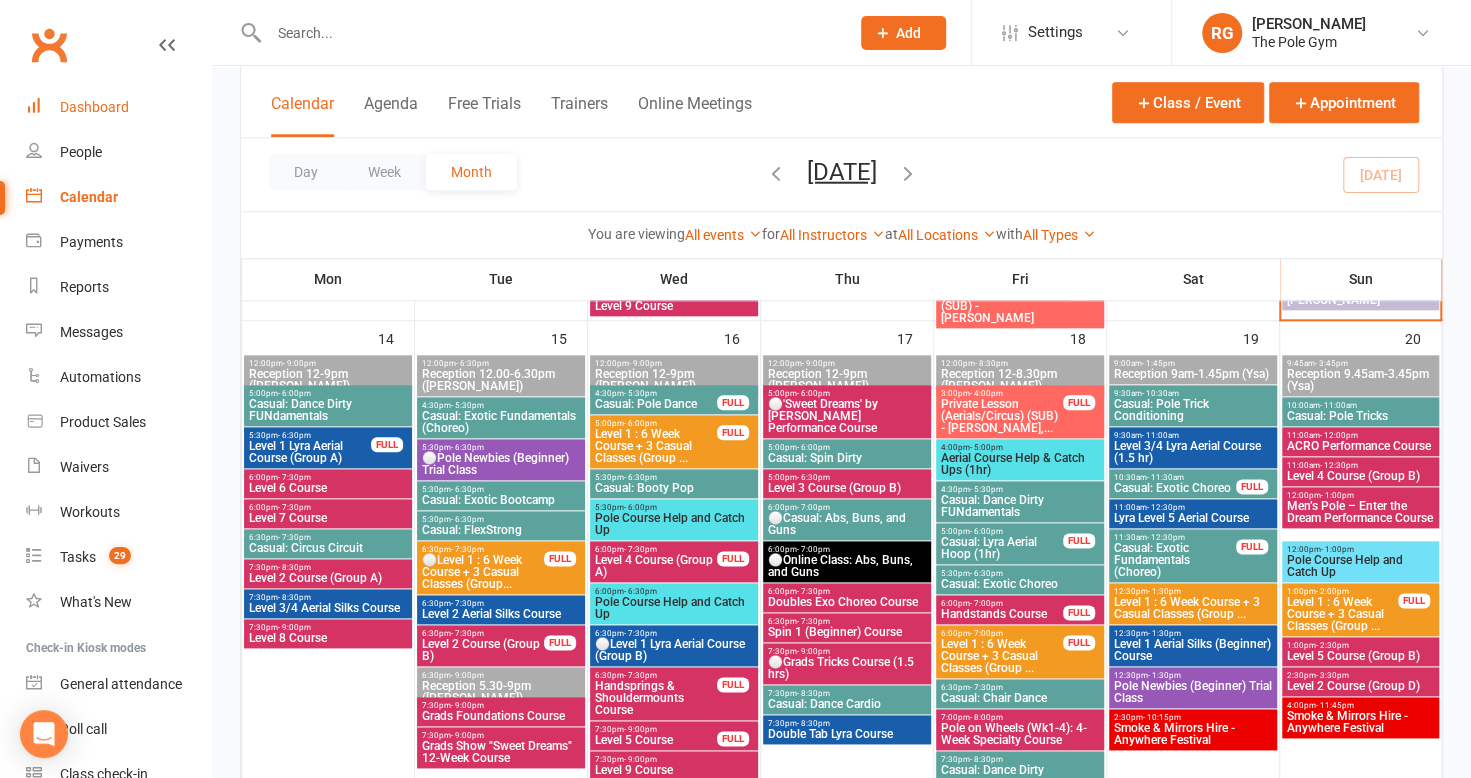click on "Dashboard" at bounding box center [94, 107] 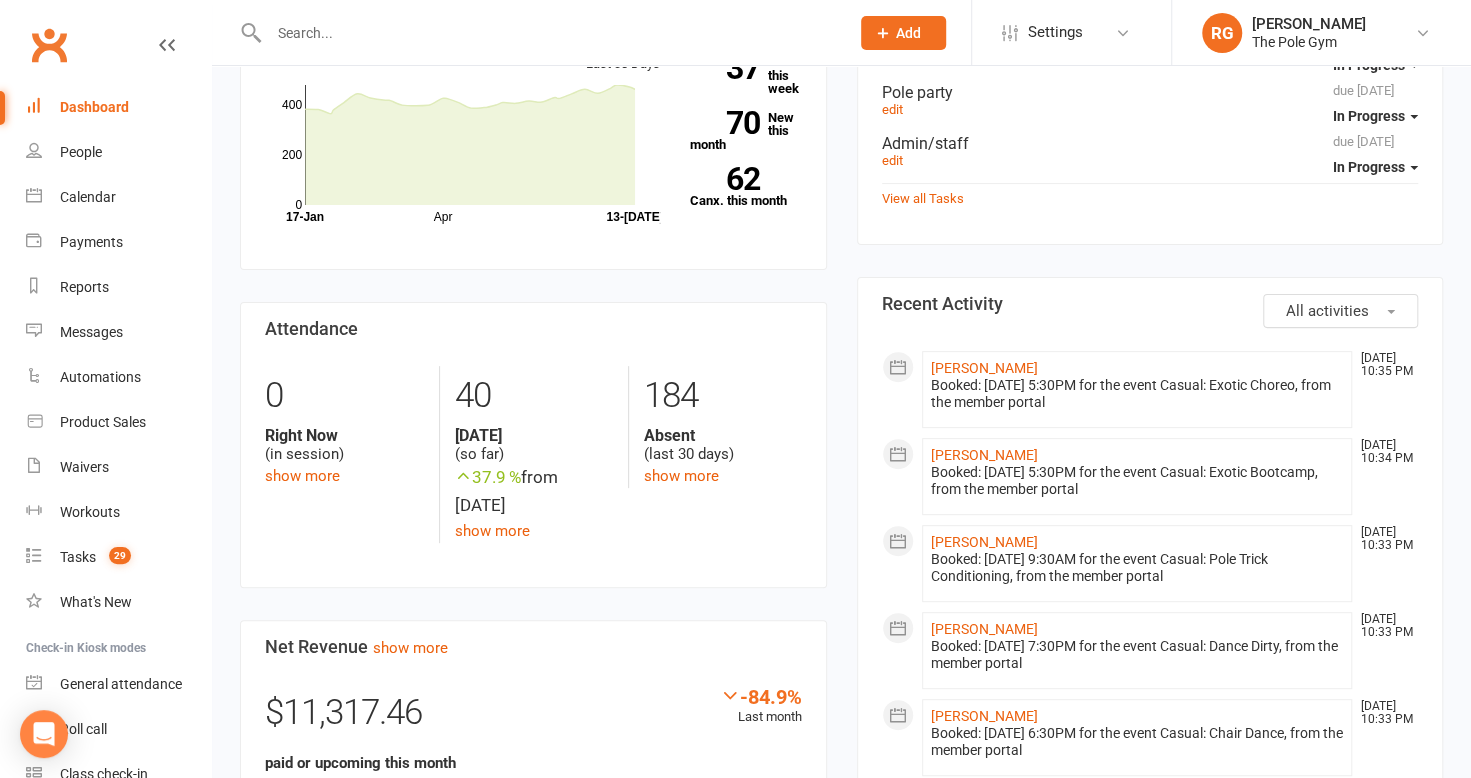 scroll, scrollTop: 225, scrollLeft: 0, axis: vertical 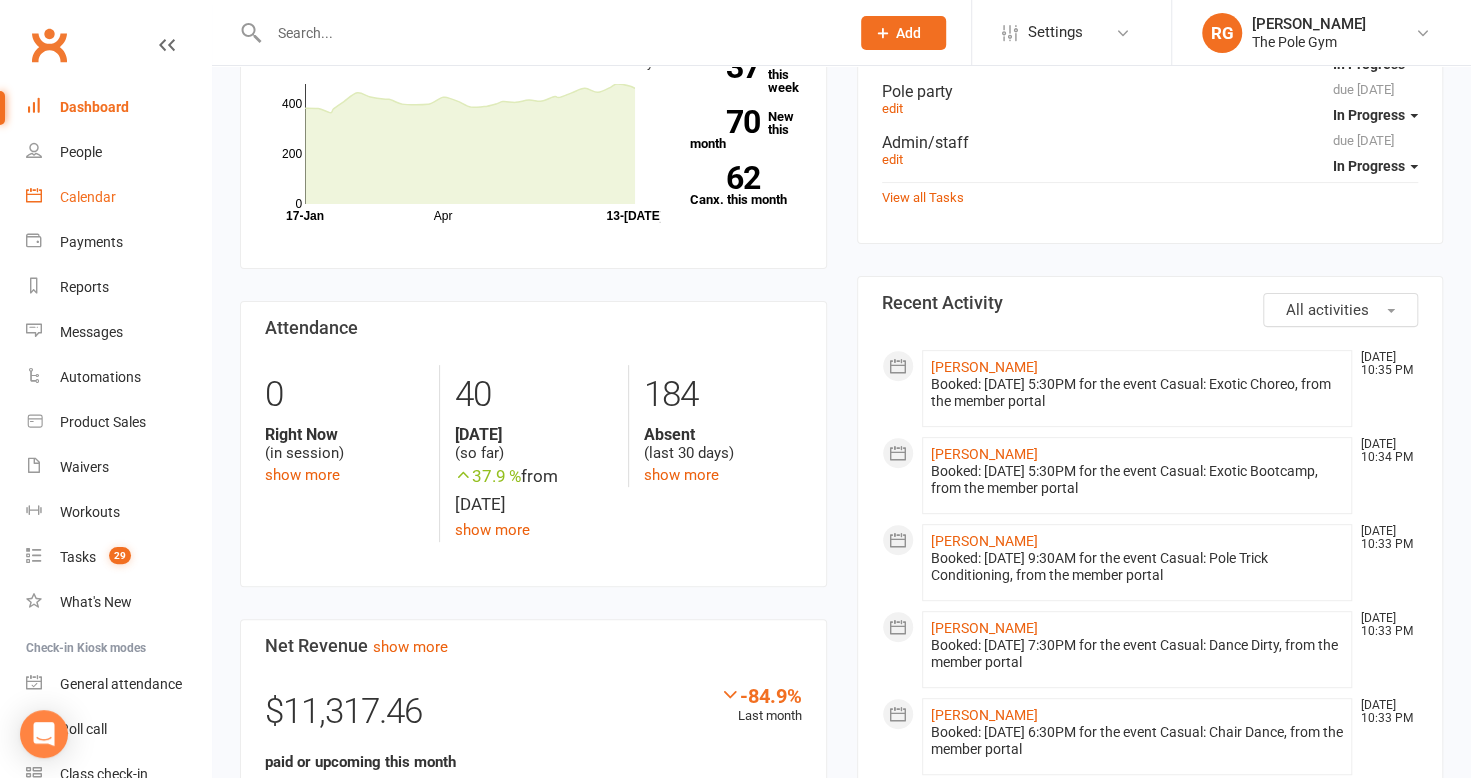 click on "Calendar" at bounding box center (88, 197) 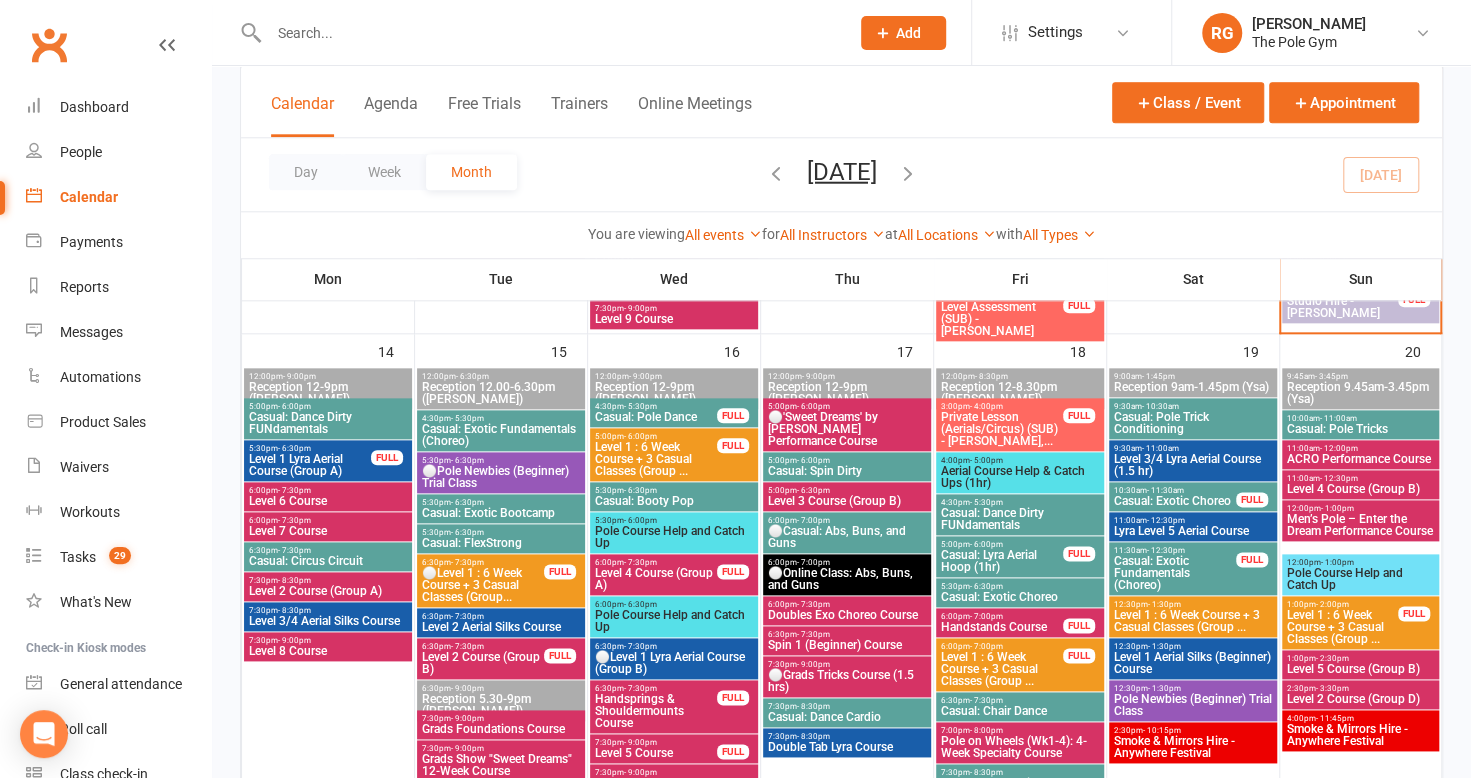 scroll, scrollTop: 1170, scrollLeft: 0, axis: vertical 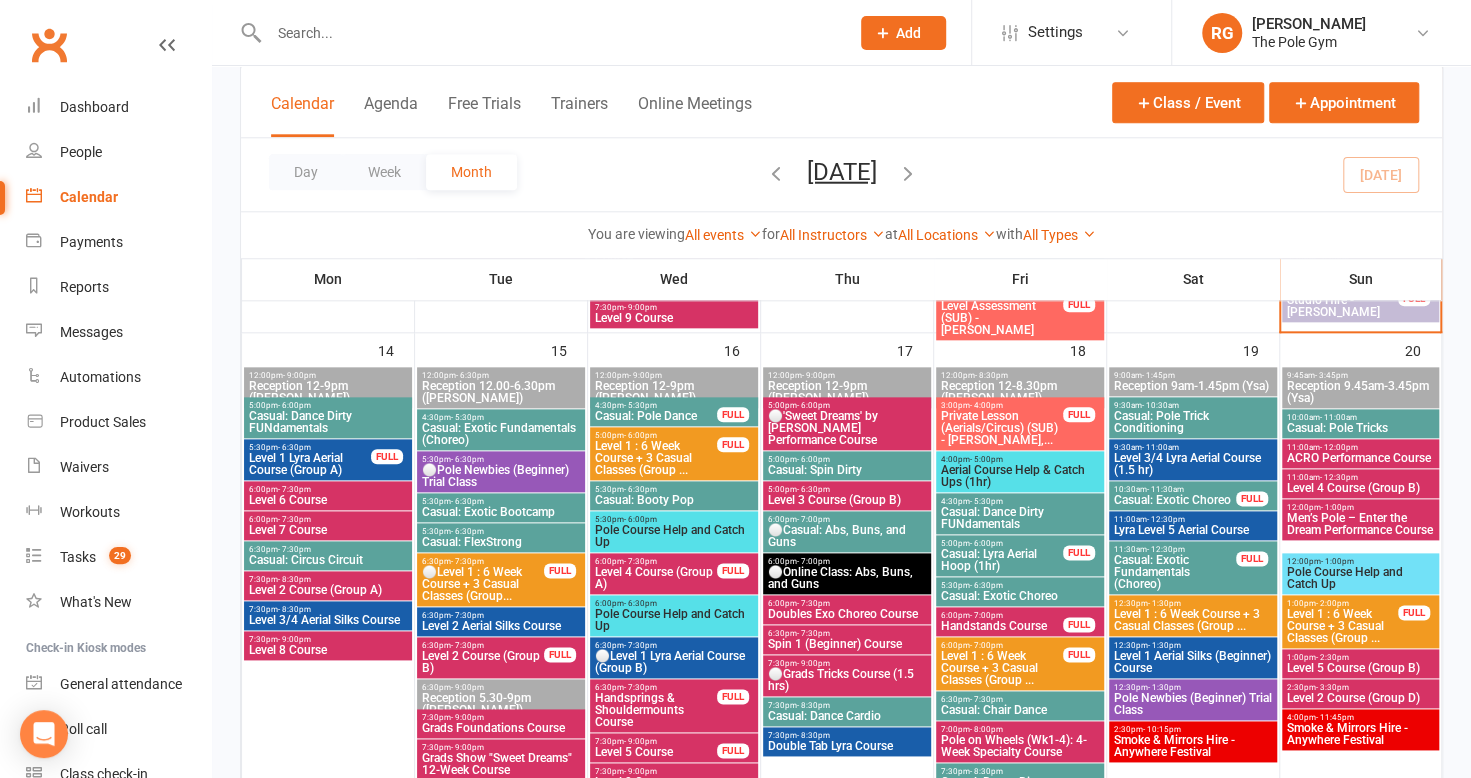 click on "Casual: Dance Dirty FUNdamentals" at bounding box center (328, 422) 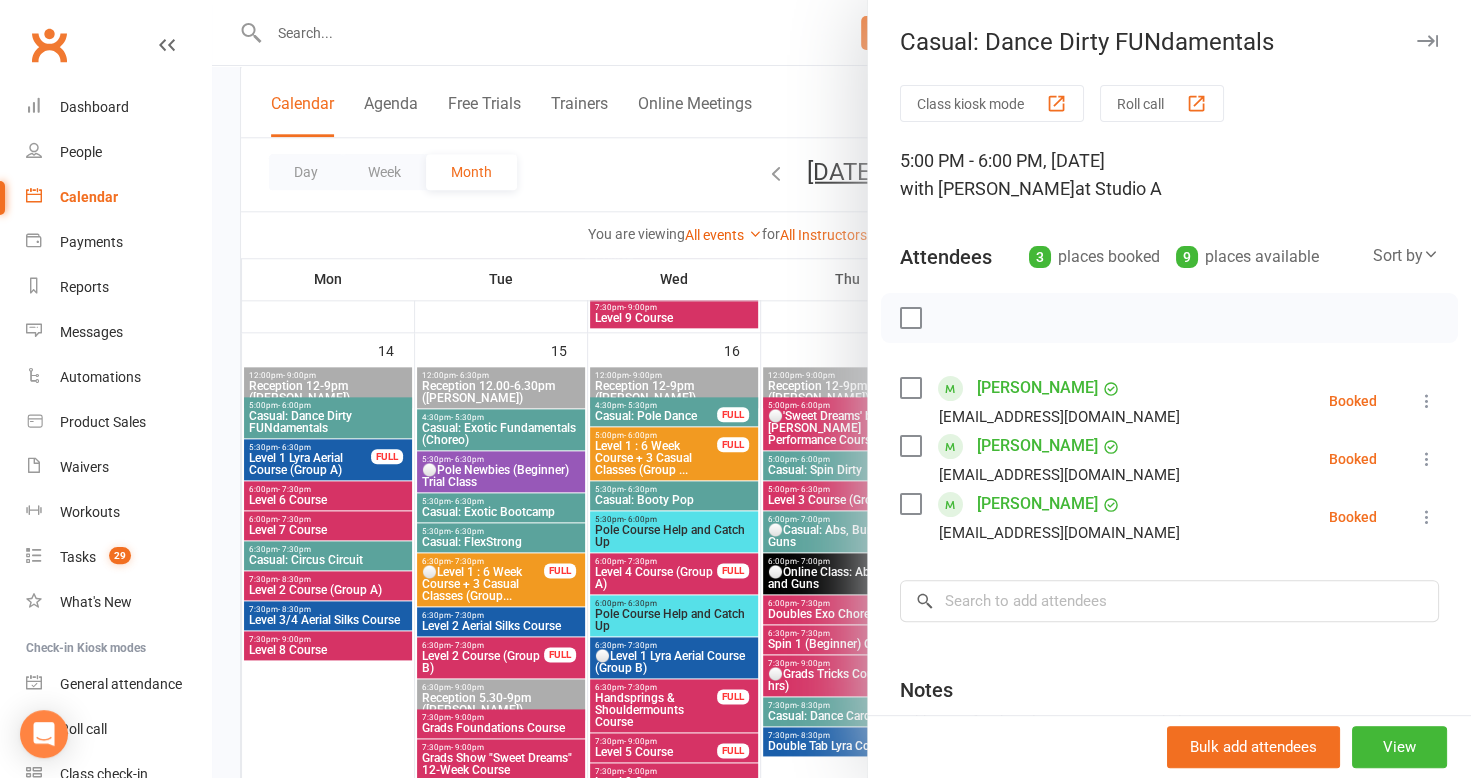 click at bounding box center [1427, 41] 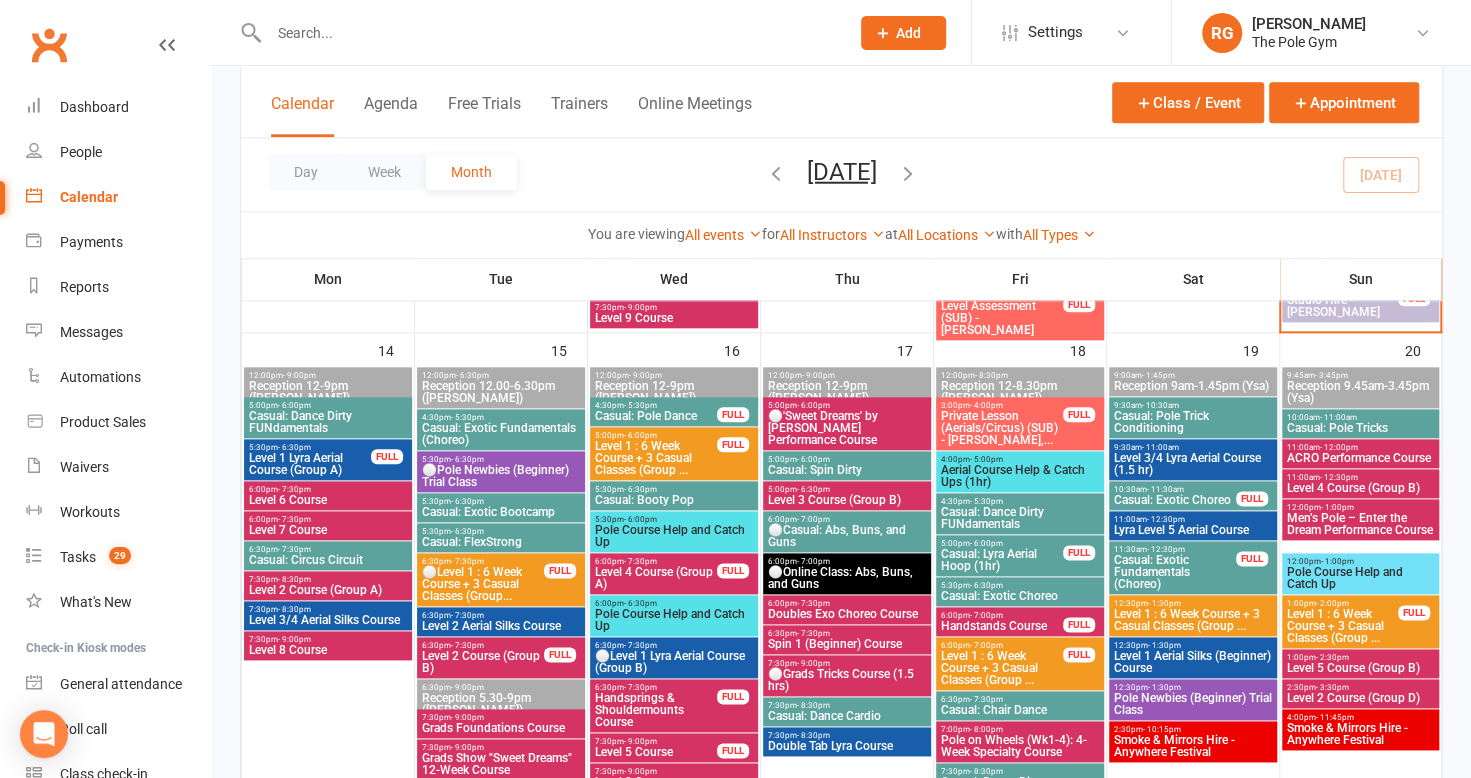click on "Casual: Circus Circuit" at bounding box center [328, 560] 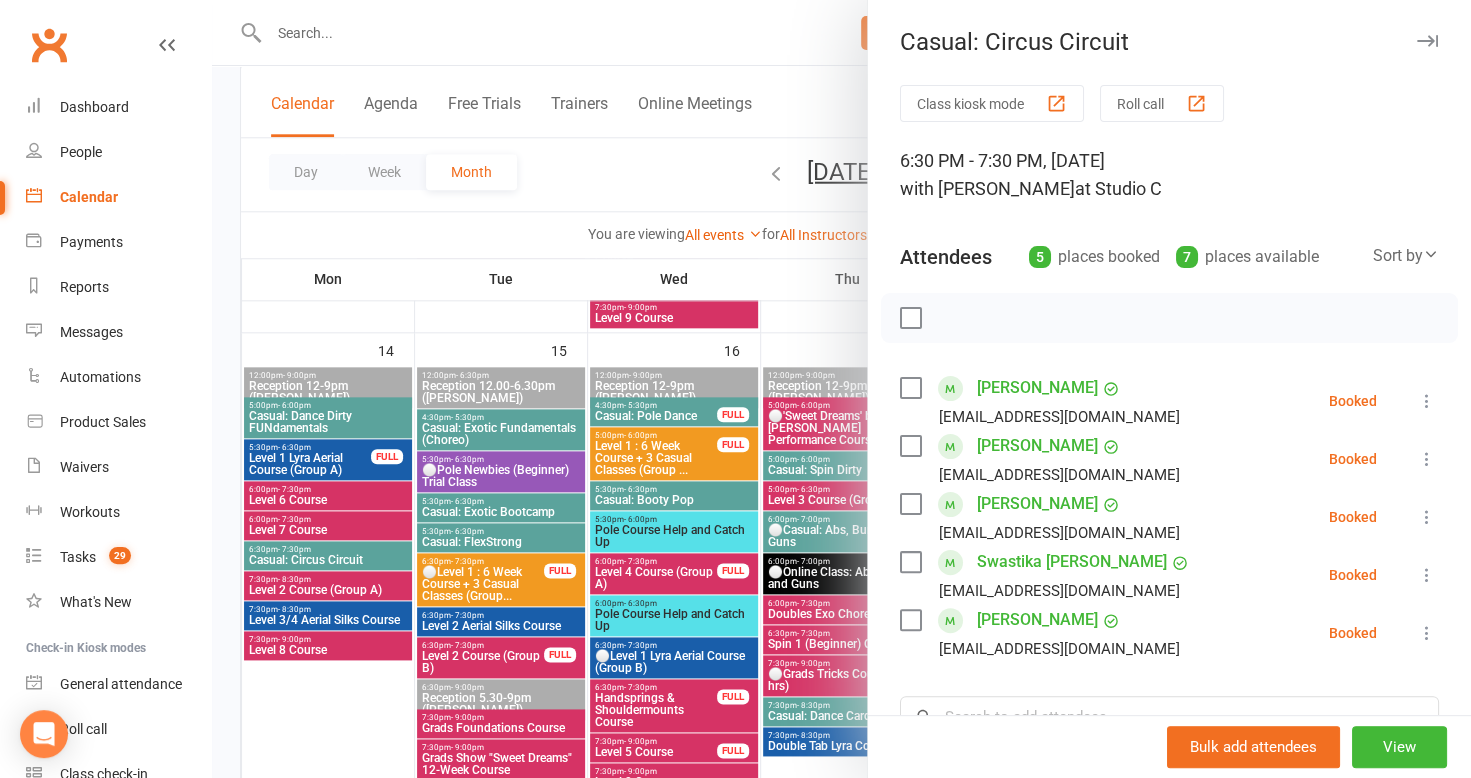 click at bounding box center (1427, 41) 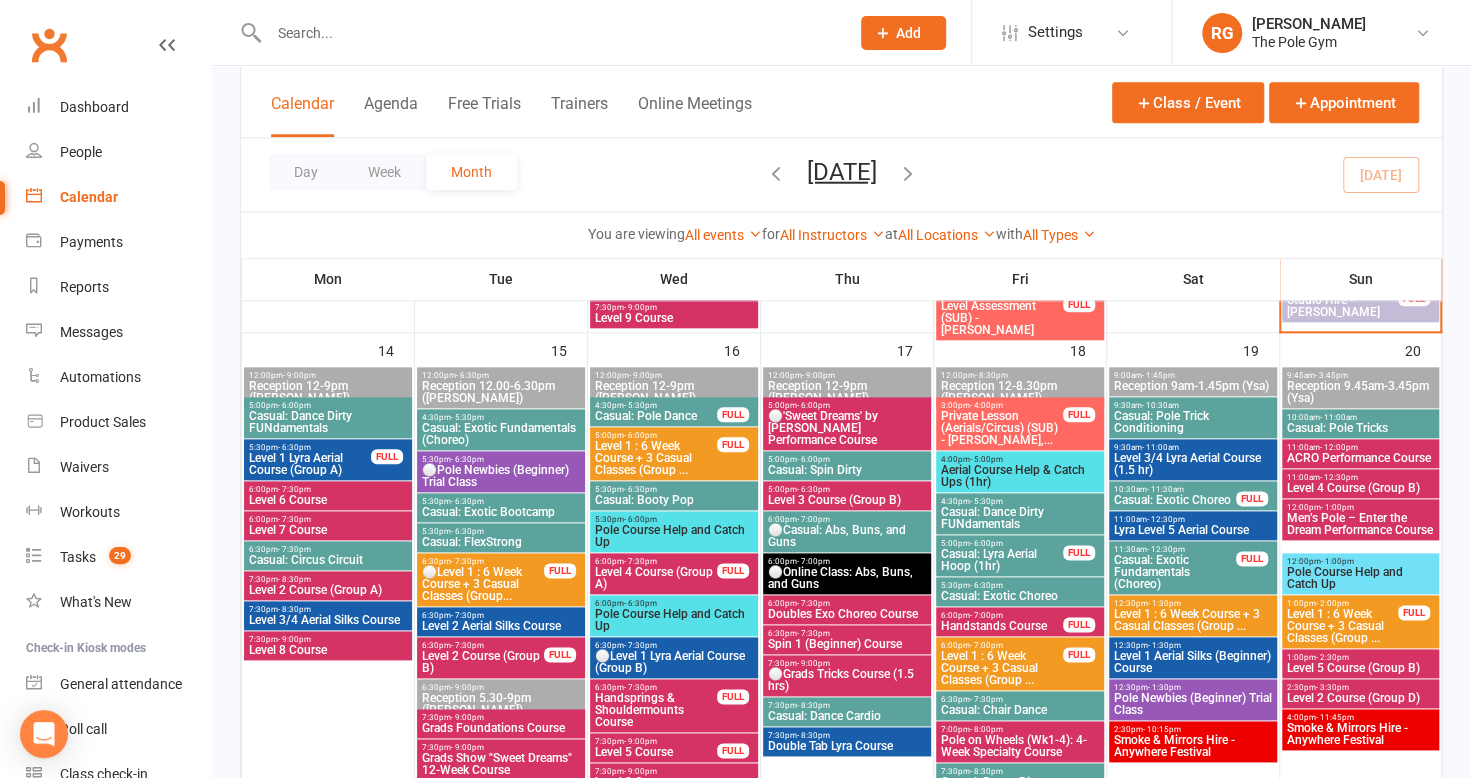 click on "5:30pm  - 6:30pm" at bounding box center (501, 501) 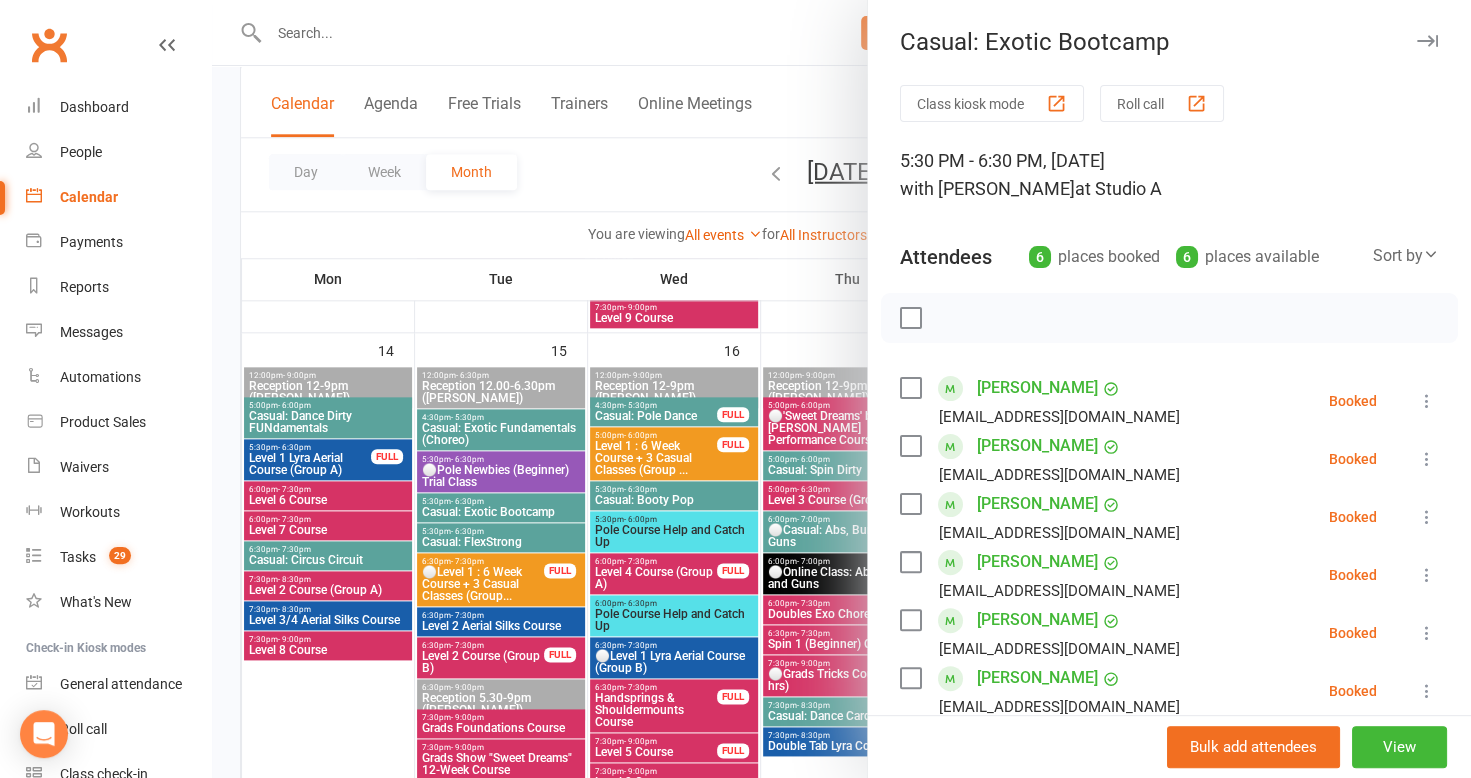 click at bounding box center [1427, 41] 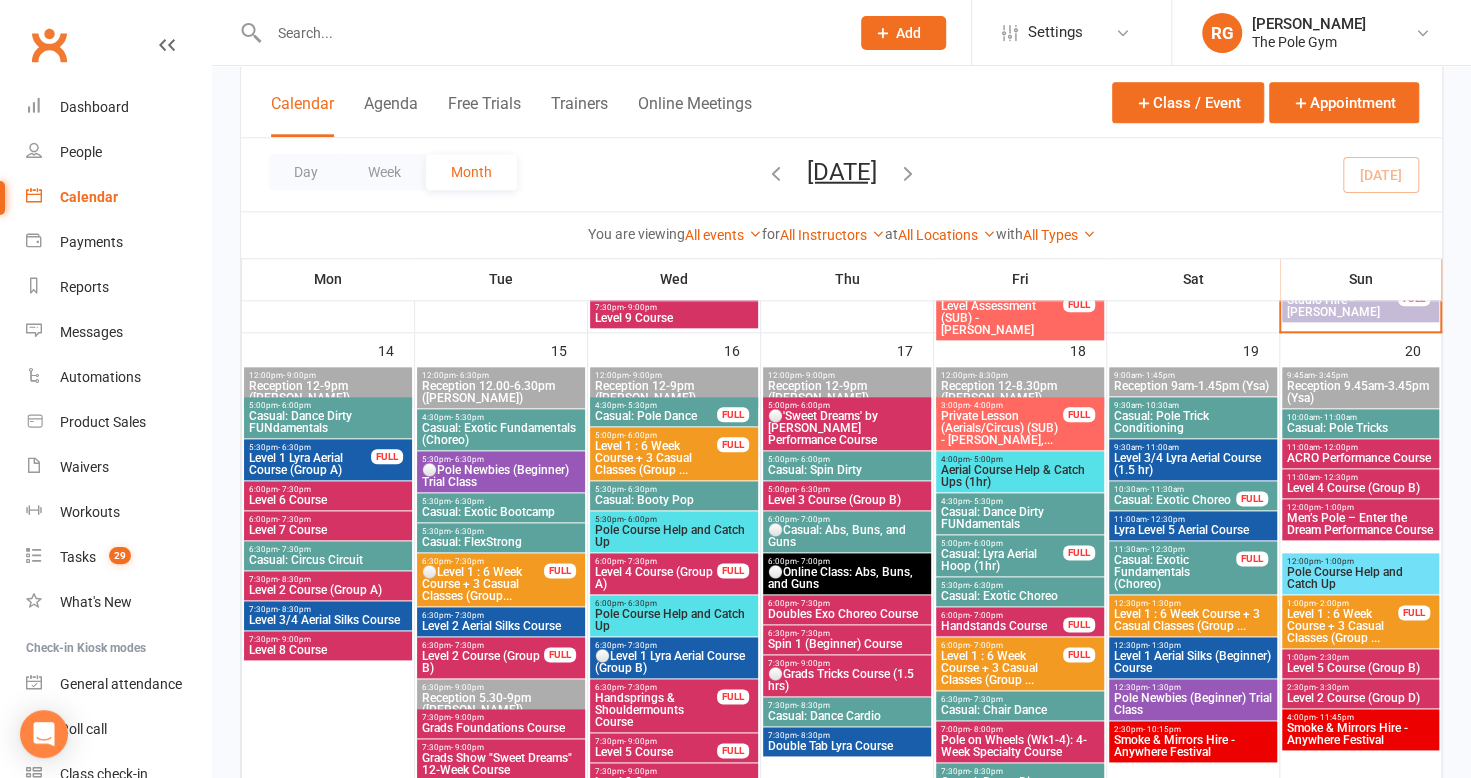 click on "Casual: FlexStrong" at bounding box center [501, 542] 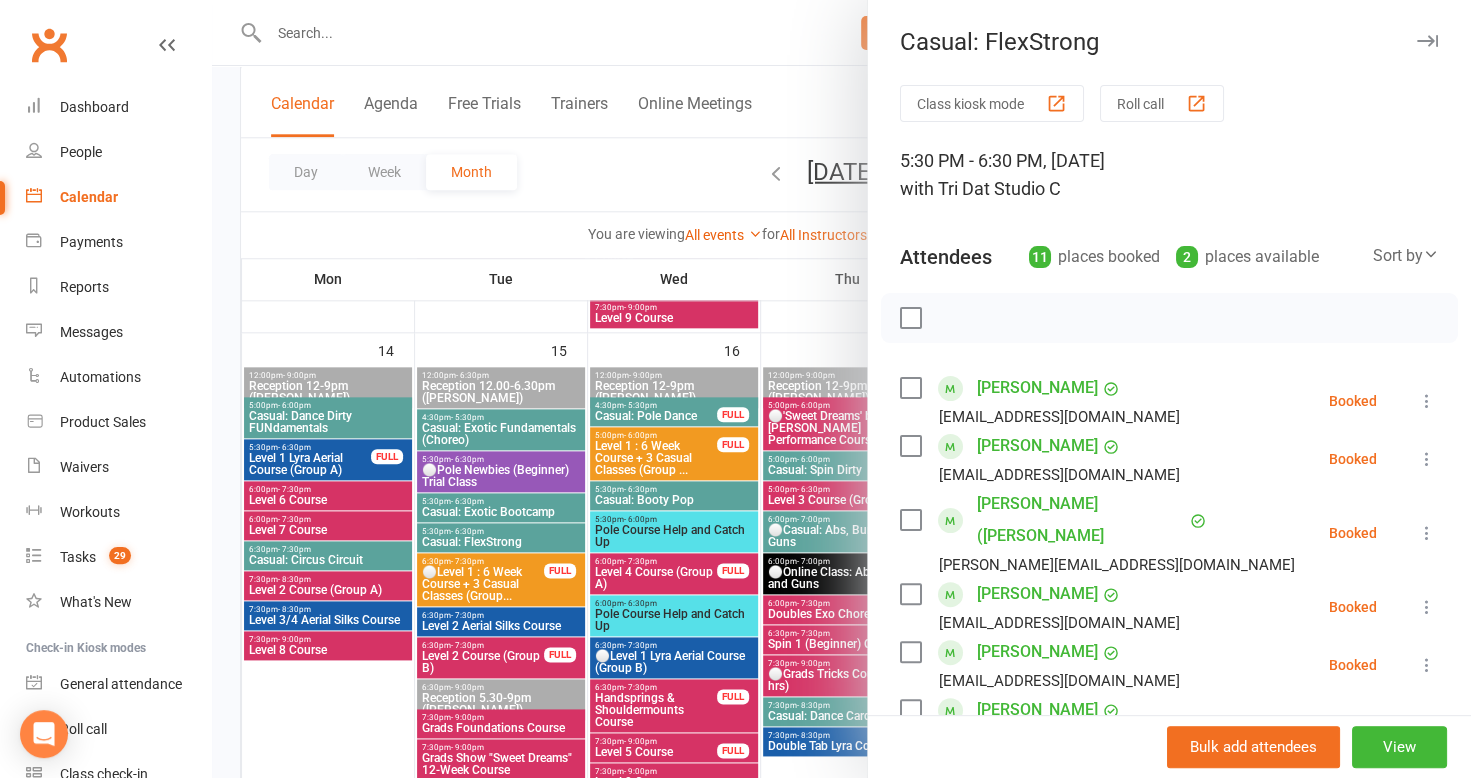 click at bounding box center (1427, 41) 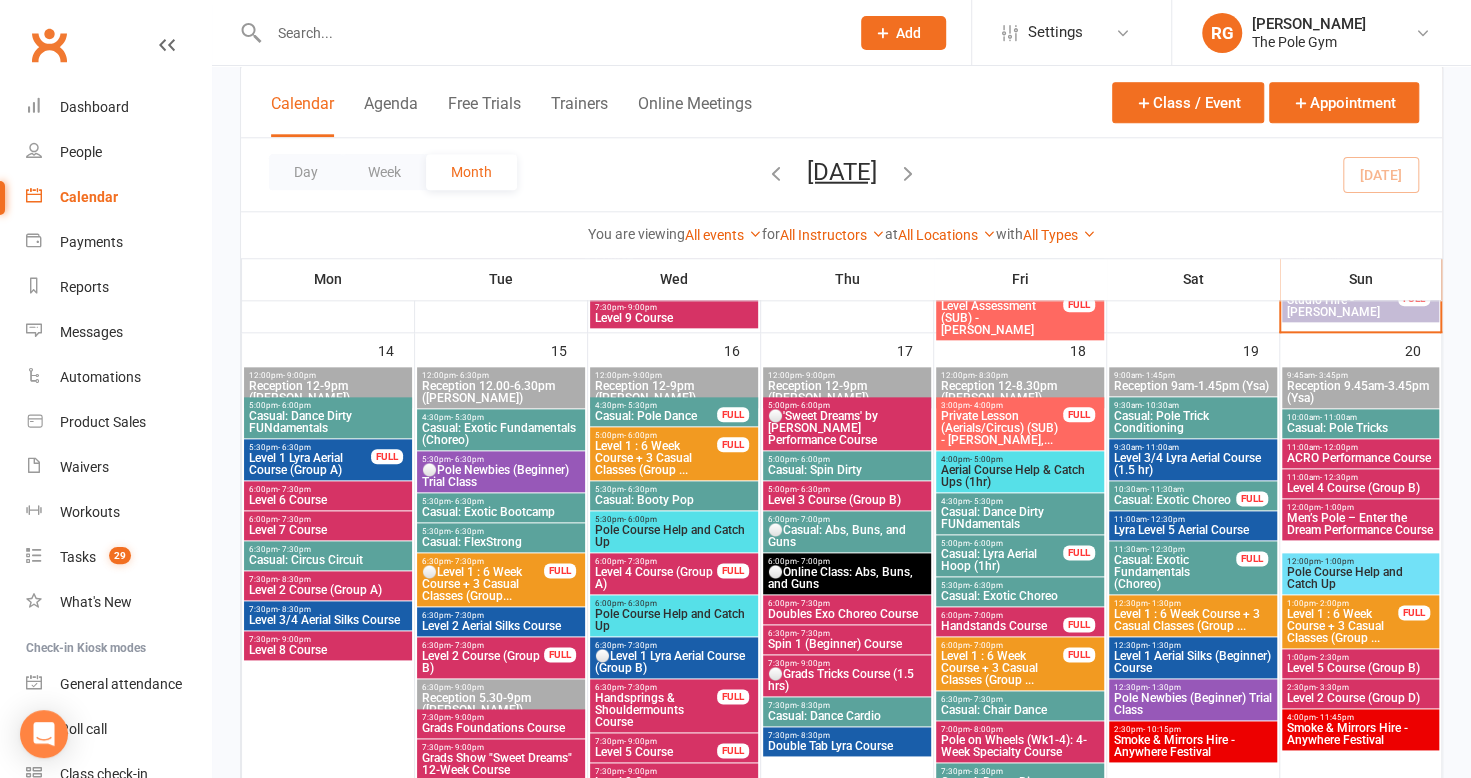 click on "Casual: Dance Dirty FUNdamentals" at bounding box center (1020, 518) 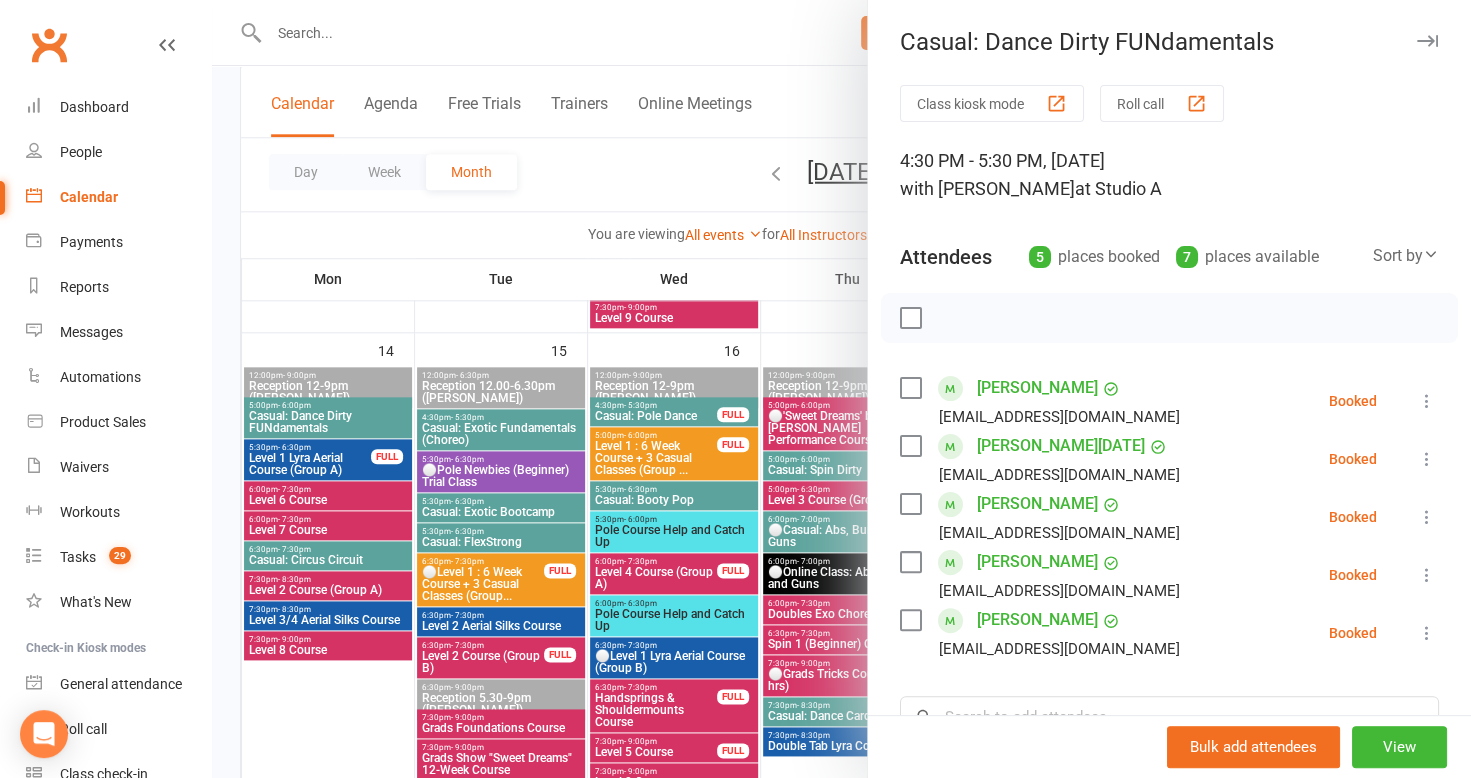 click at bounding box center [1427, 41] 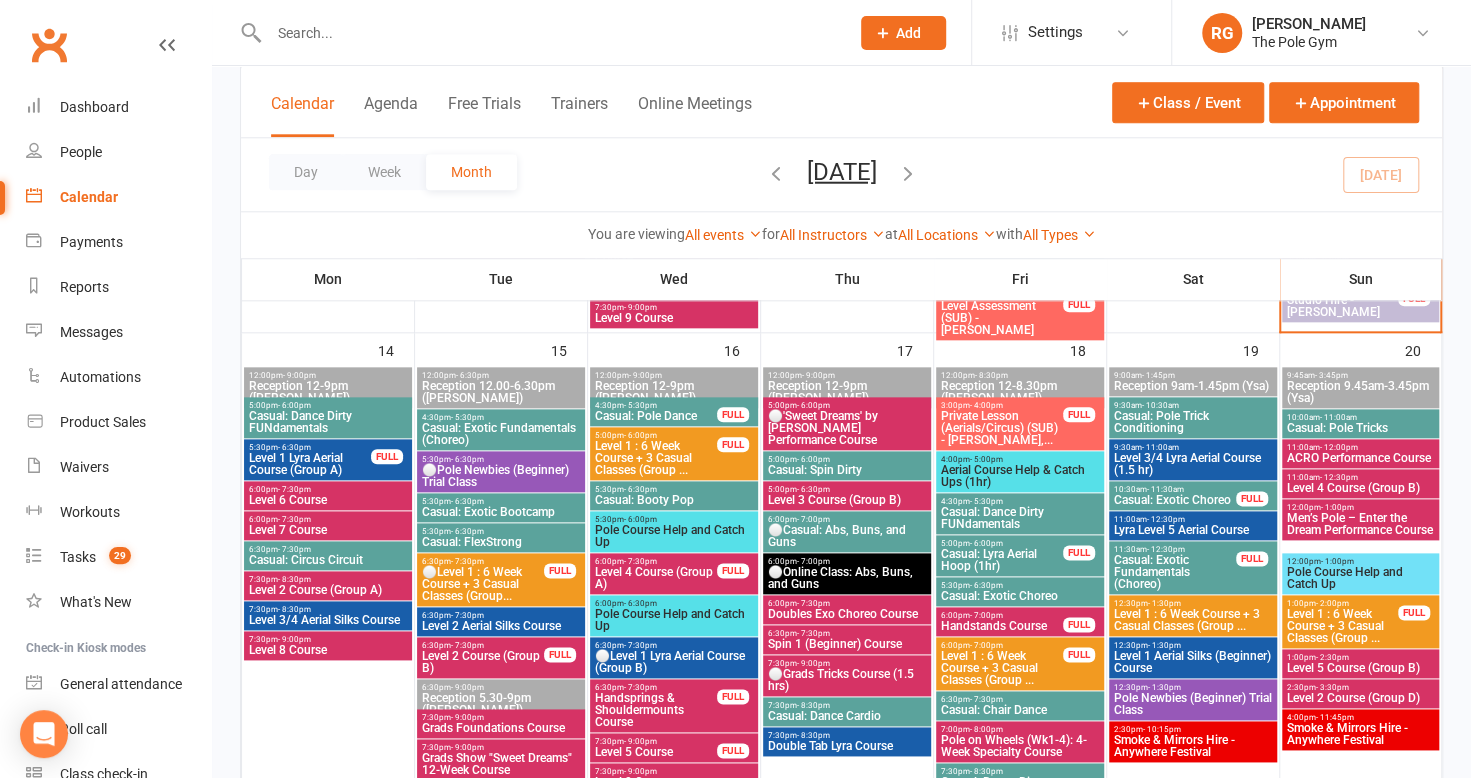 click on "5:00pm  - 6:00pm" at bounding box center (847, 459) 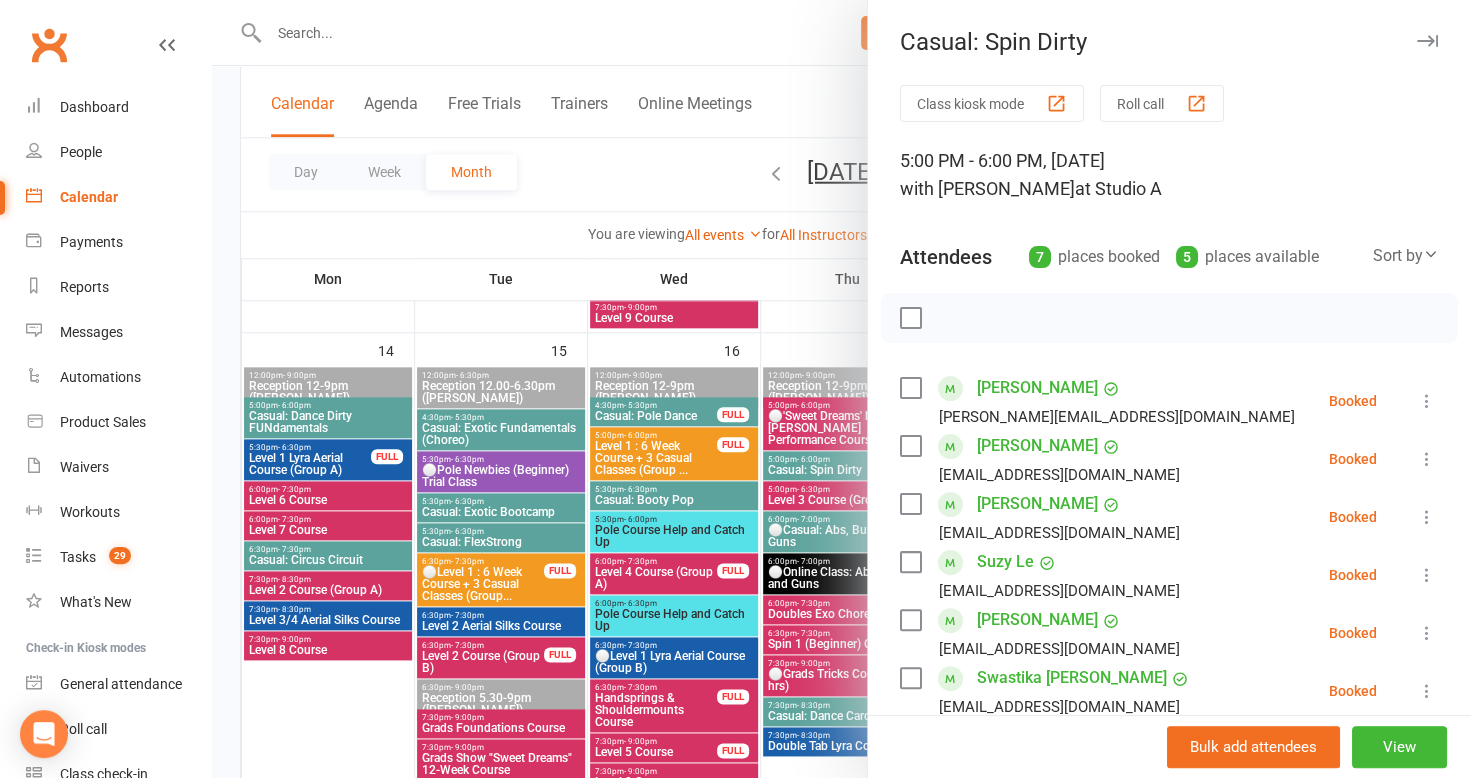 click at bounding box center (1427, 41) 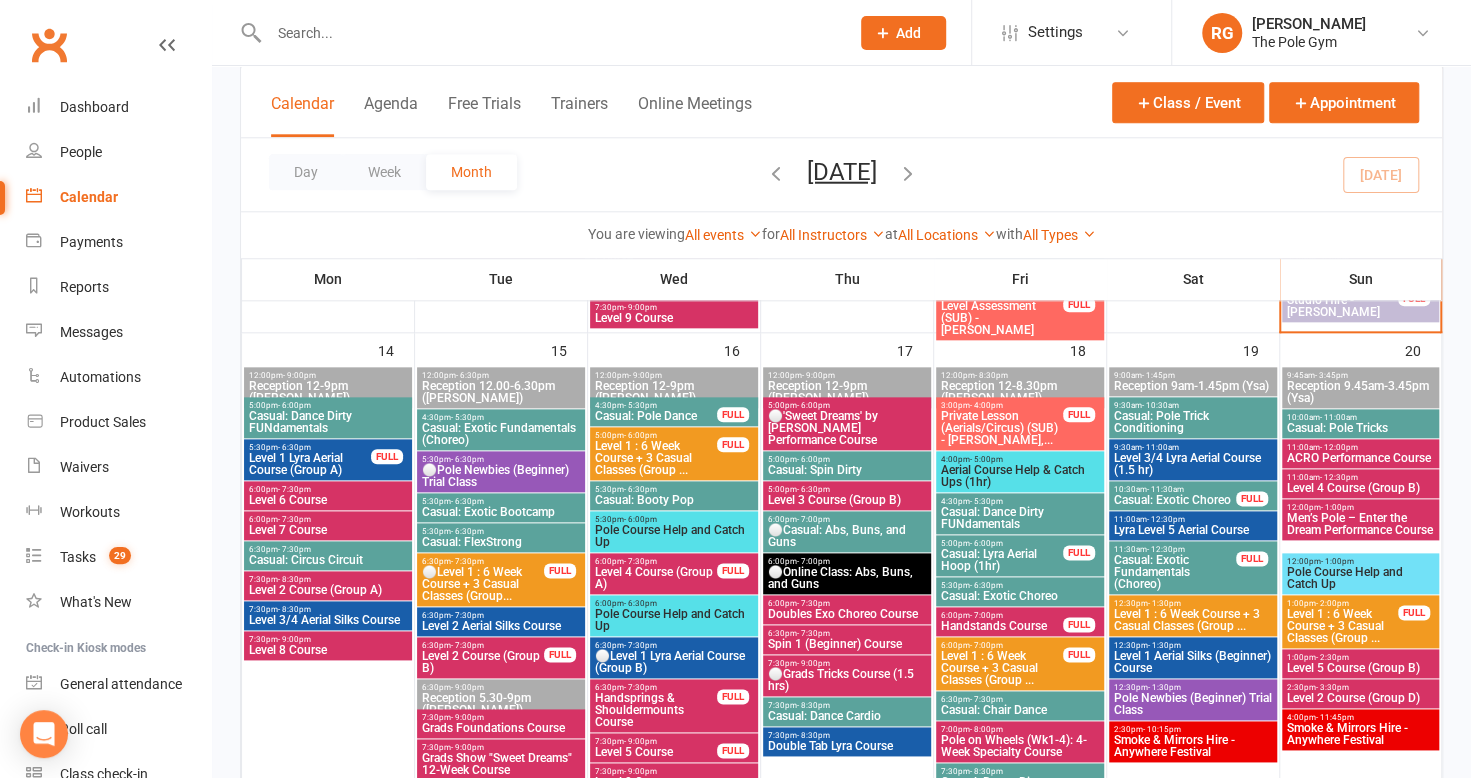 click on "Casual: Exotic Fundamentals (Choreo)" at bounding box center (1175, 572) 